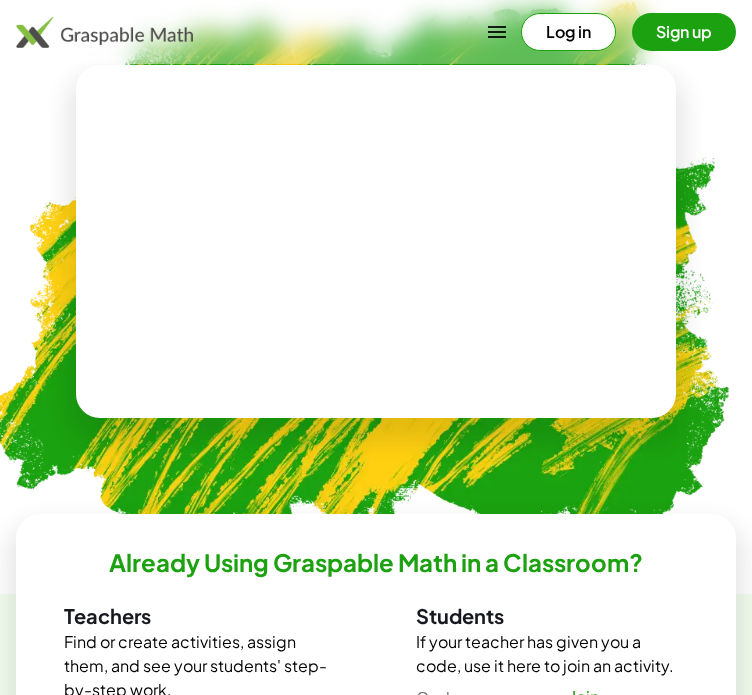 scroll, scrollTop: 726, scrollLeft: 0, axis: vertical 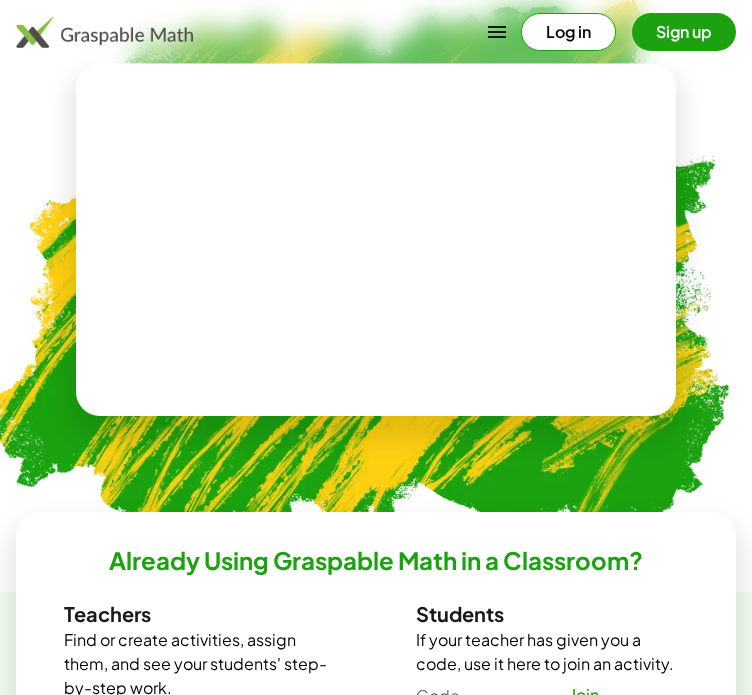 click at bounding box center (376, 239) 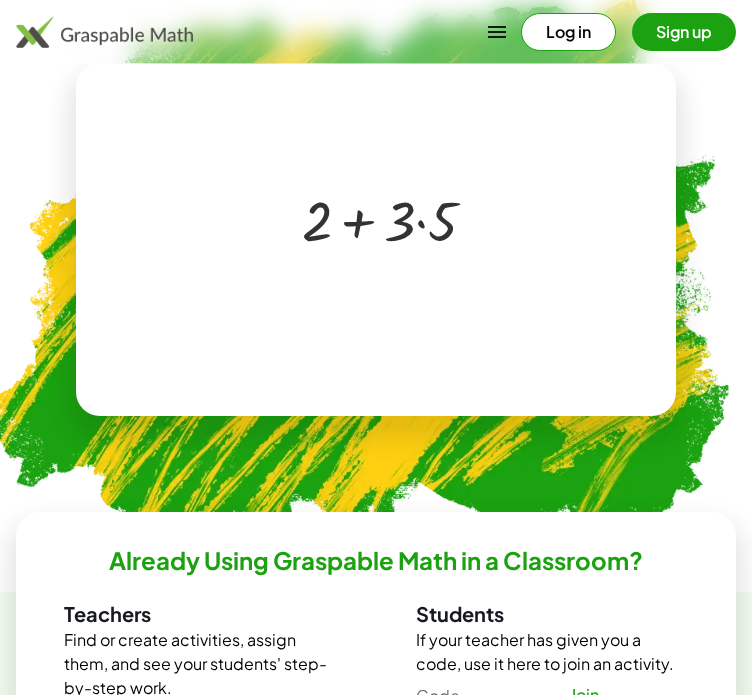 click at bounding box center [380, 219] 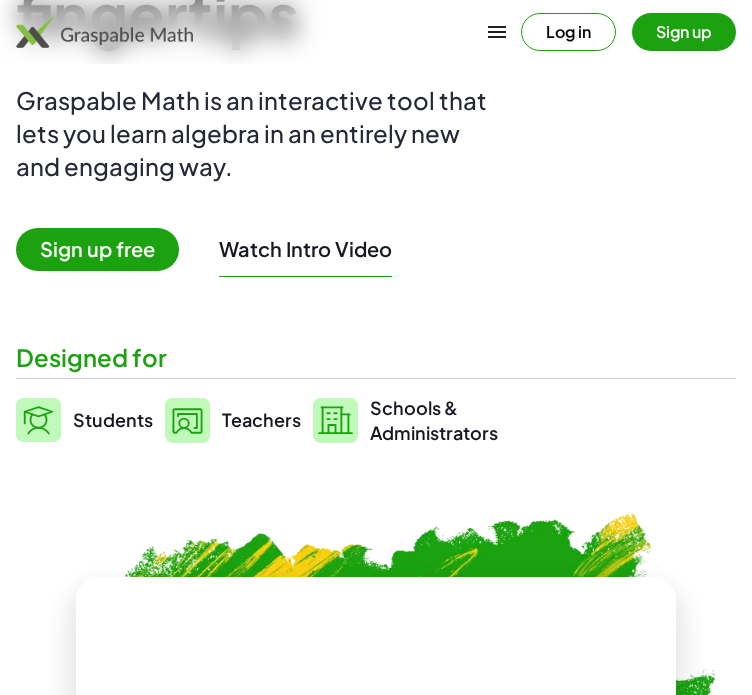 scroll, scrollTop: 224, scrollLeft: 0, axis: vertical 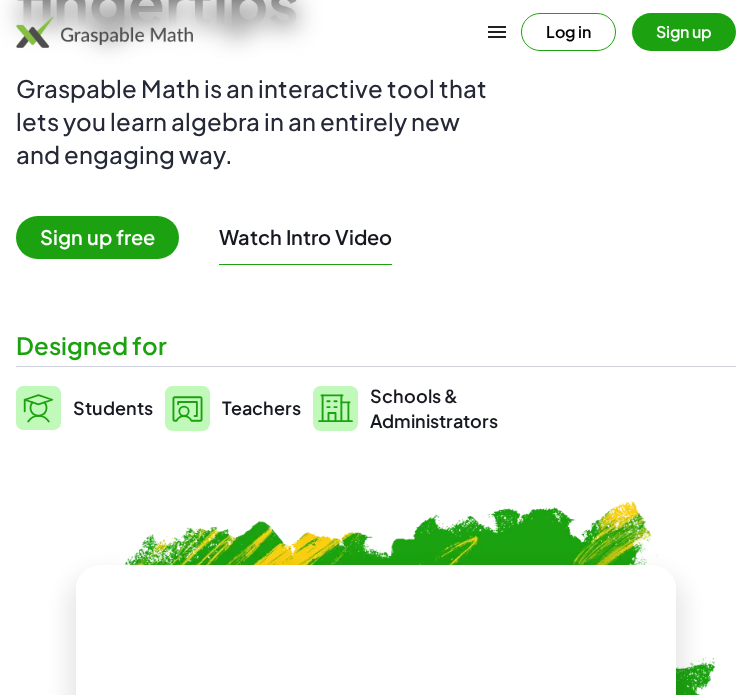 click on "Sign up free" at bounding box center (97, 237) 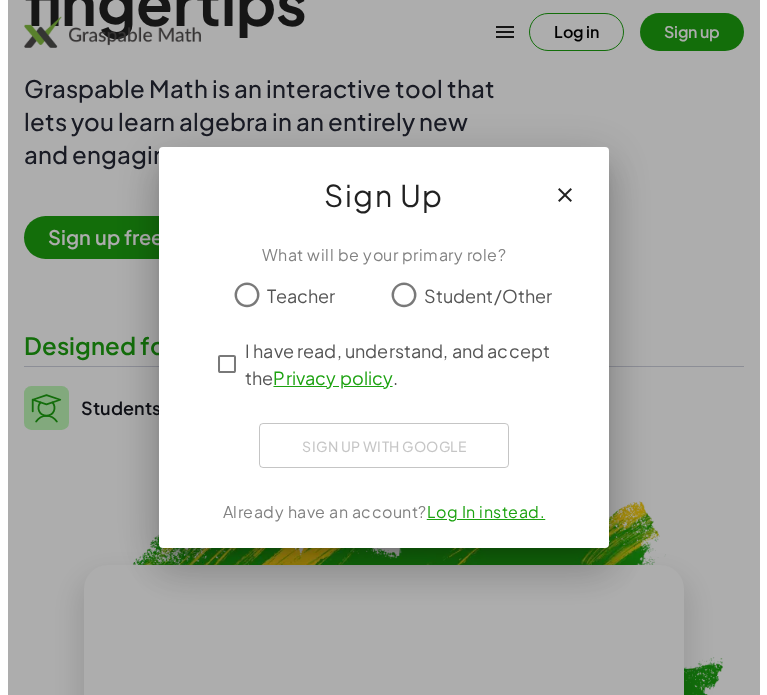 scroll, scrollTop: 0, scrollLeft: 0, axis: both 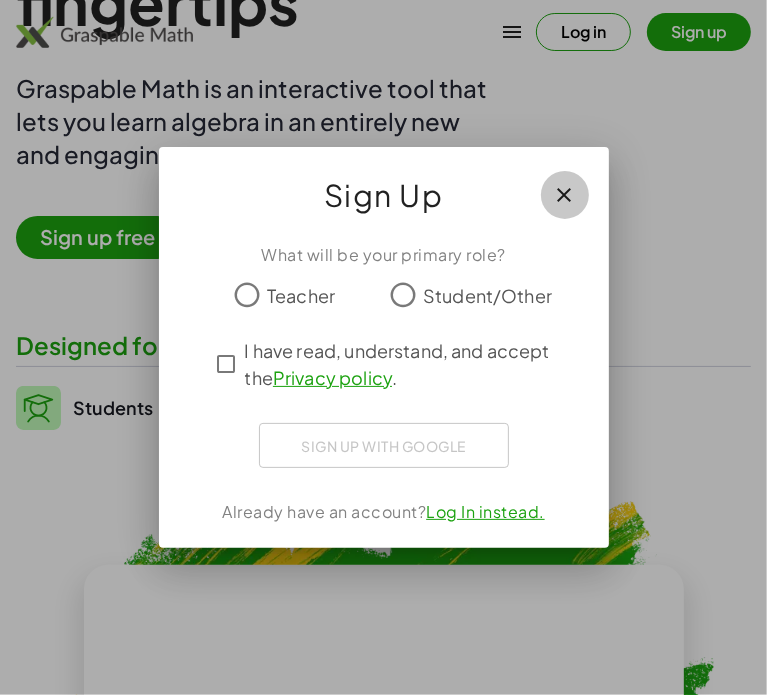 click 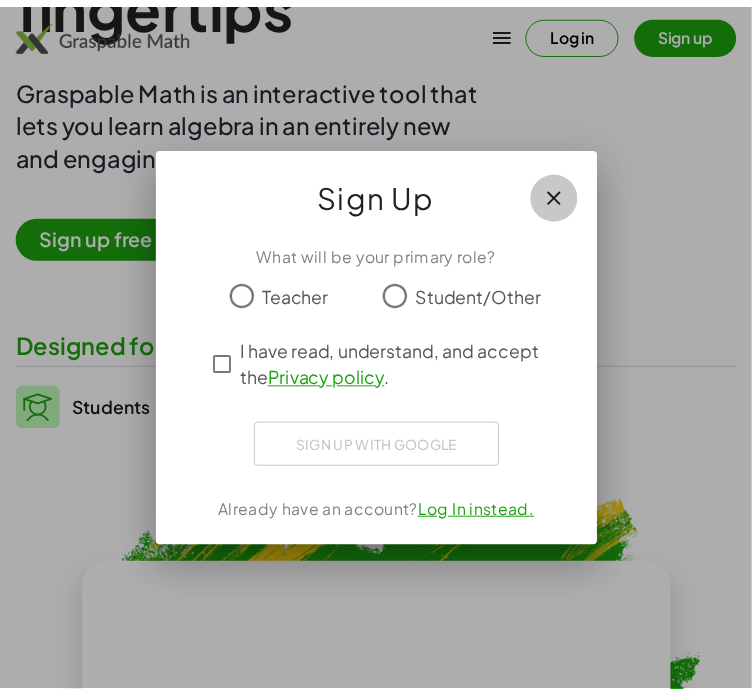 scroll, scrollTop: 224, scrollLeft: 0, axis: vertical 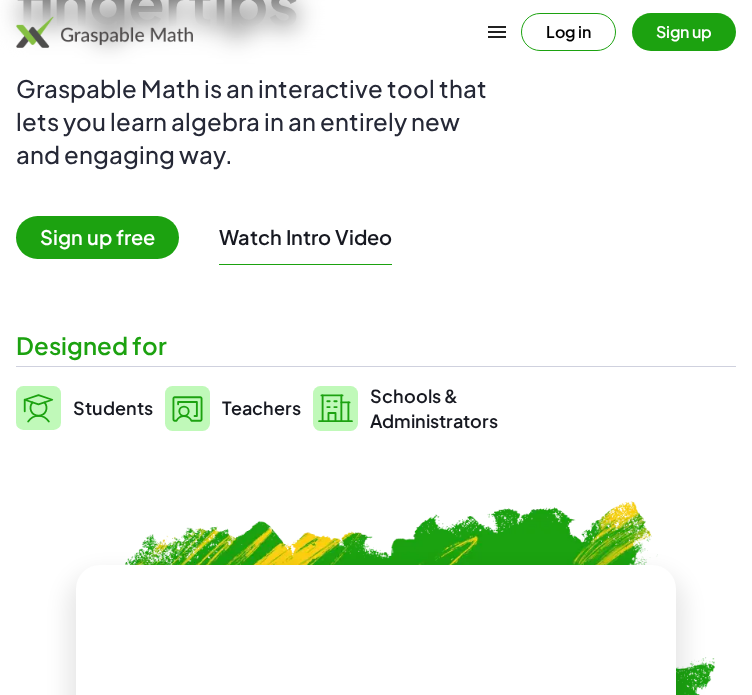 click 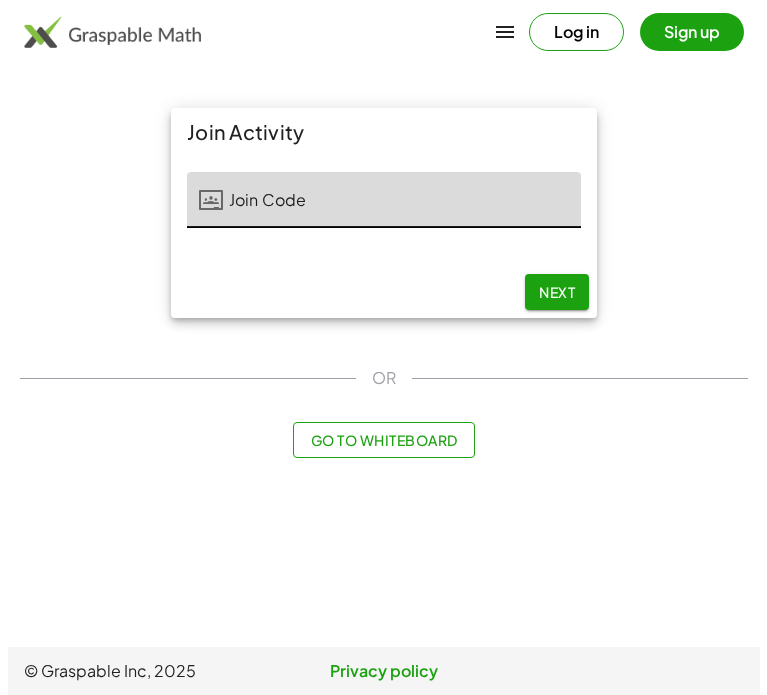 scroll, scrollTop: 0, scrollLeft: 0, axis: both 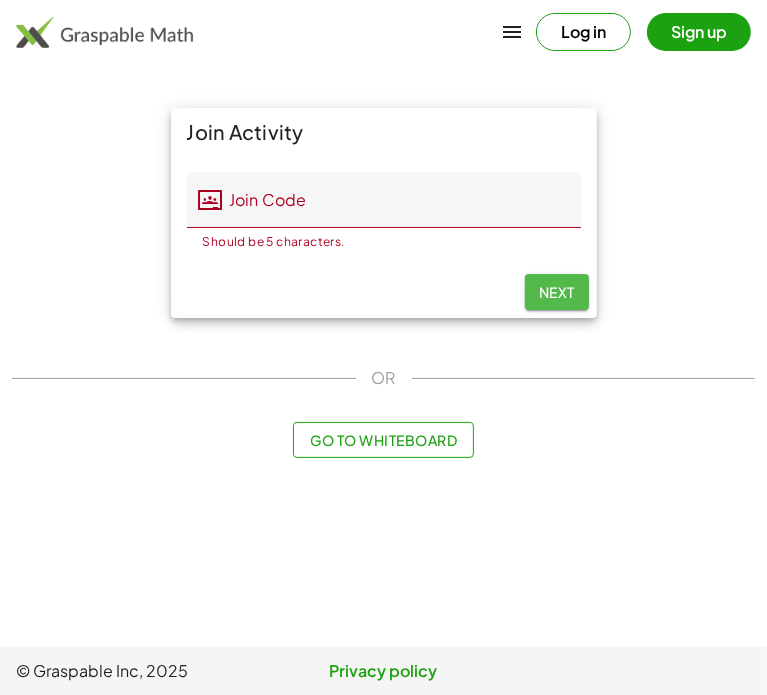 click on "Next" 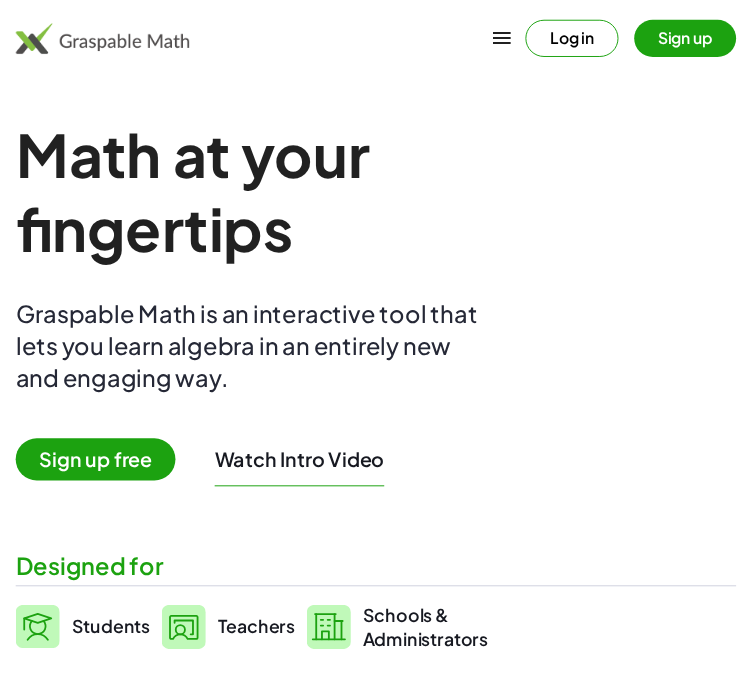 scroll, scrollTop: 224, scrollLeft: 0, axis: vertical 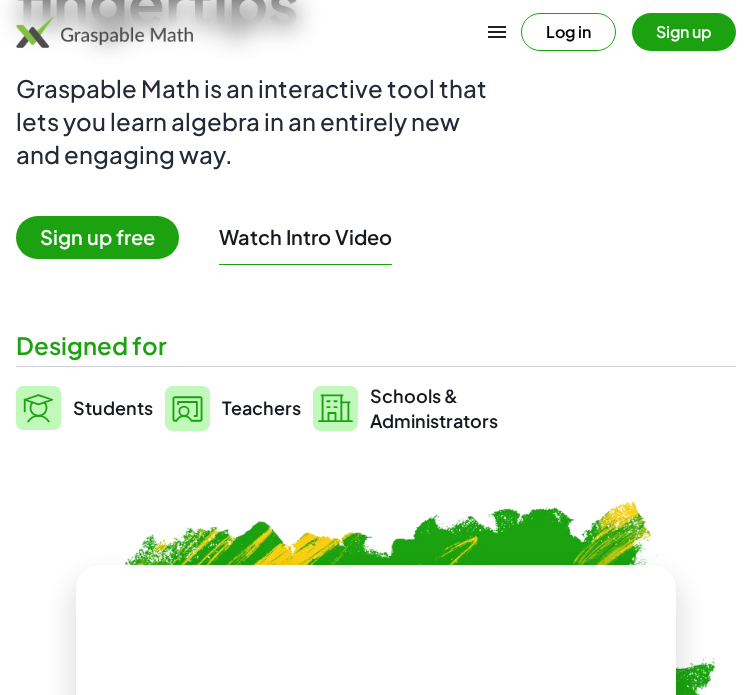 click on "Sign up free" at bounding box center [97, 237] 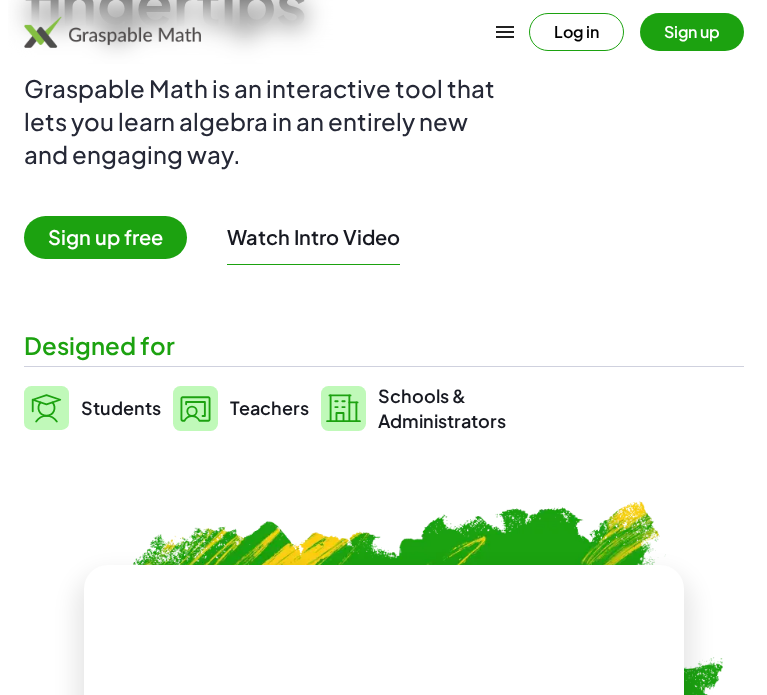 scroll, scrollTop: 0, scrollLeft: 0, axis: both 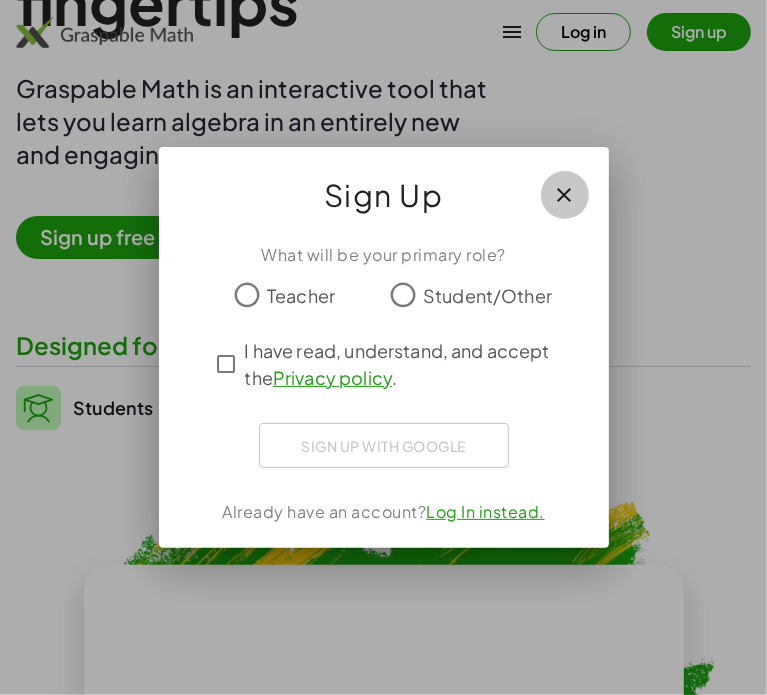 click 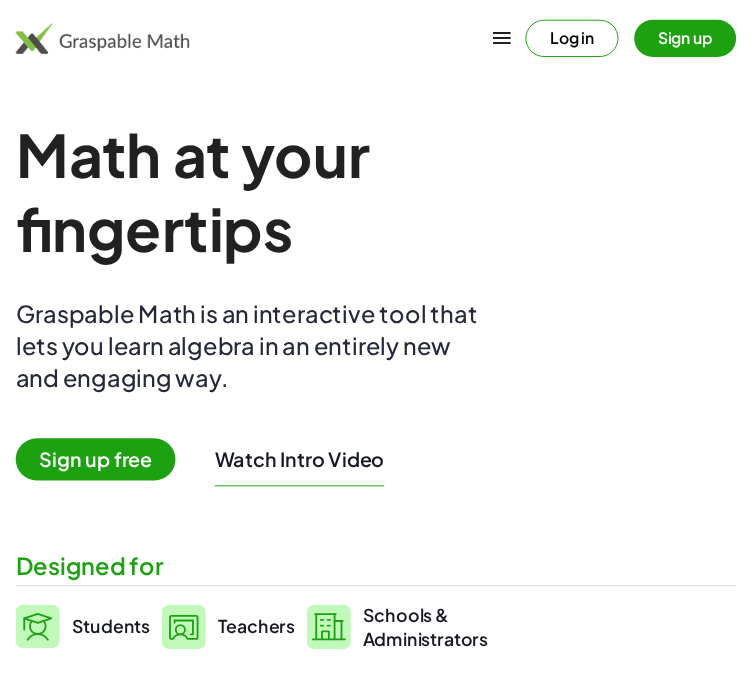 scroll, scrollTop: 224, scrollLeft: 0, axis: vertical 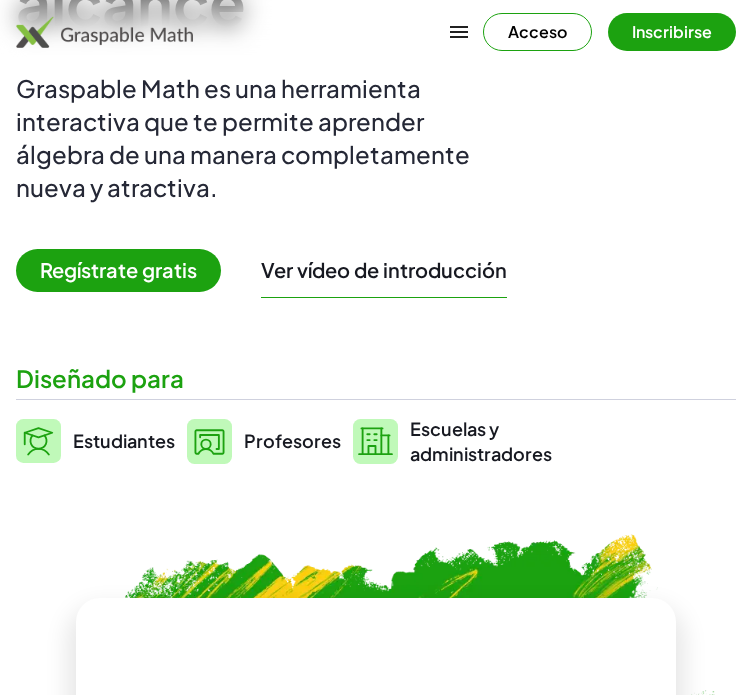 click on "Las matemáticas a tu alcance Graspable Math es una herramienta interactiva que te permite aprender álgebra de una manera completamente nueva y atractiva. Regístrate gratis Ver vídeo de introducción Diseñado para Estudiantes Profesores Escuelas y  administradores" at bounding box center [376, 177] 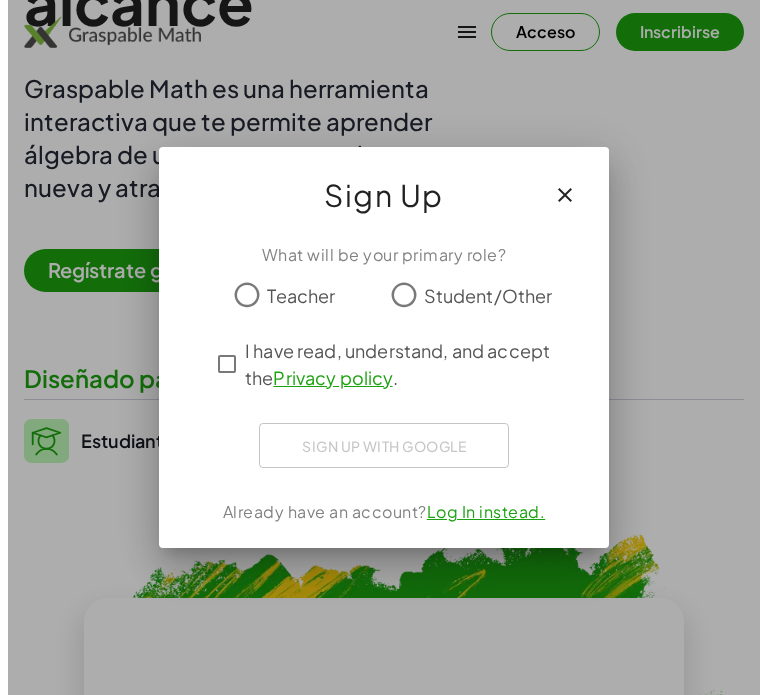 scroll, scrollTop: 0, scrollLeft: 0, axis: both 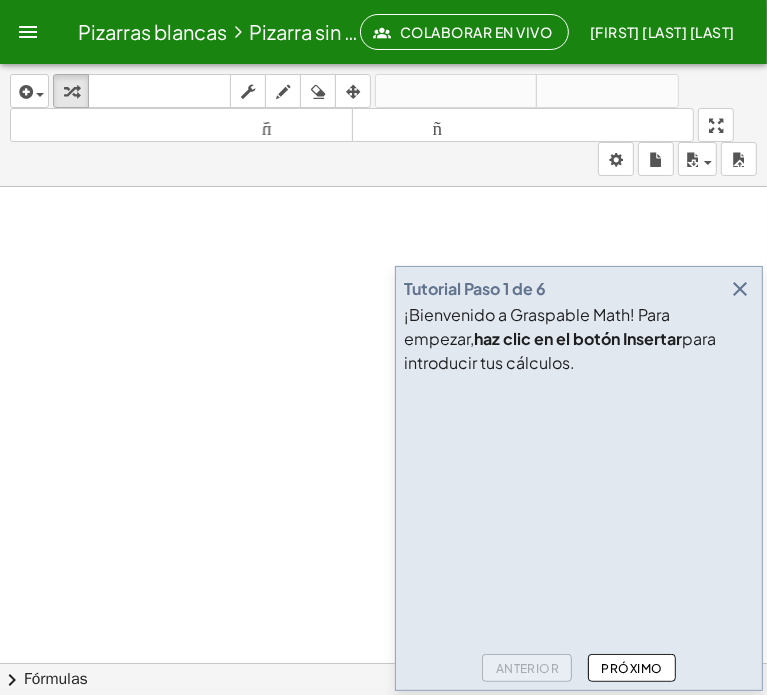 click on "Próximo" at bounding box center (632, 668) 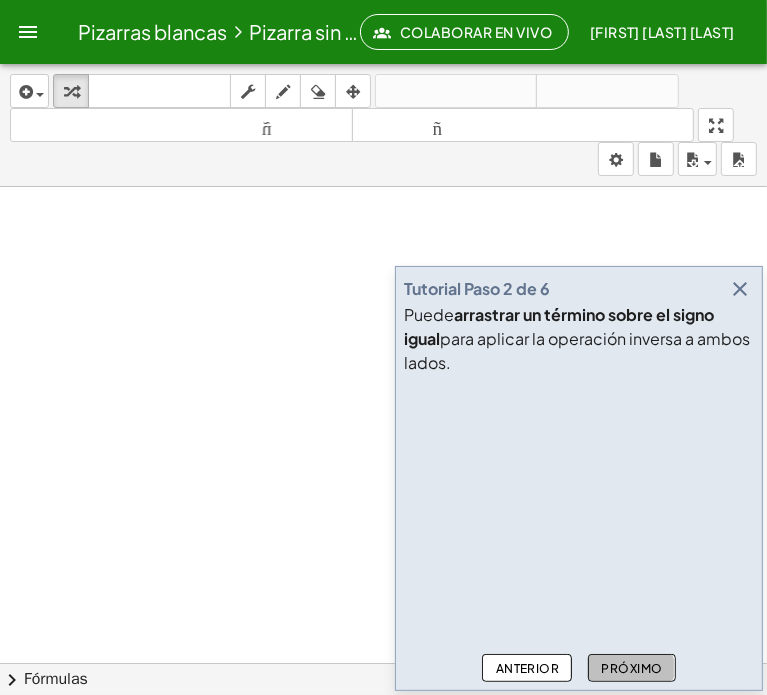 click on "Próximo" at bounding box center (632, 668) 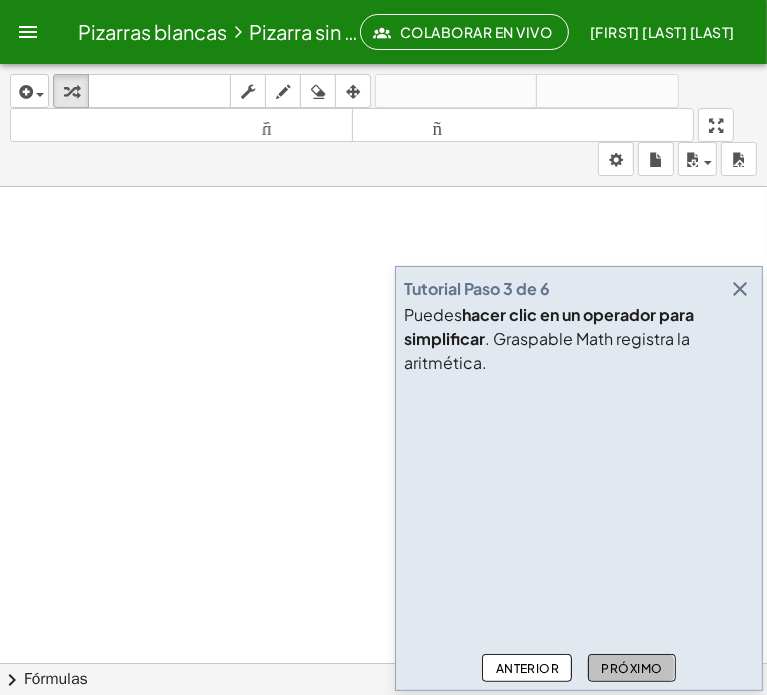 click on "Próximo" at bounding box center (632, 668) 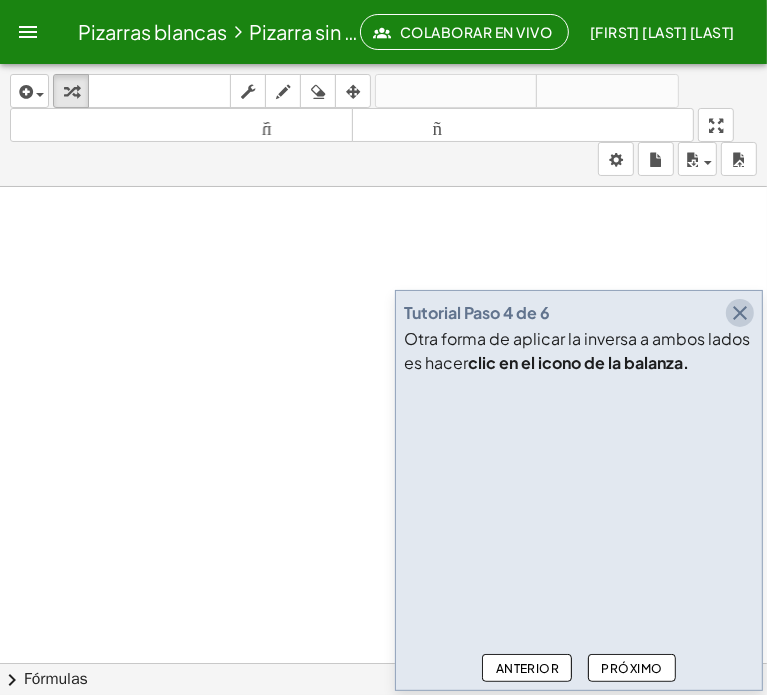click at bounding box center (740, 313) 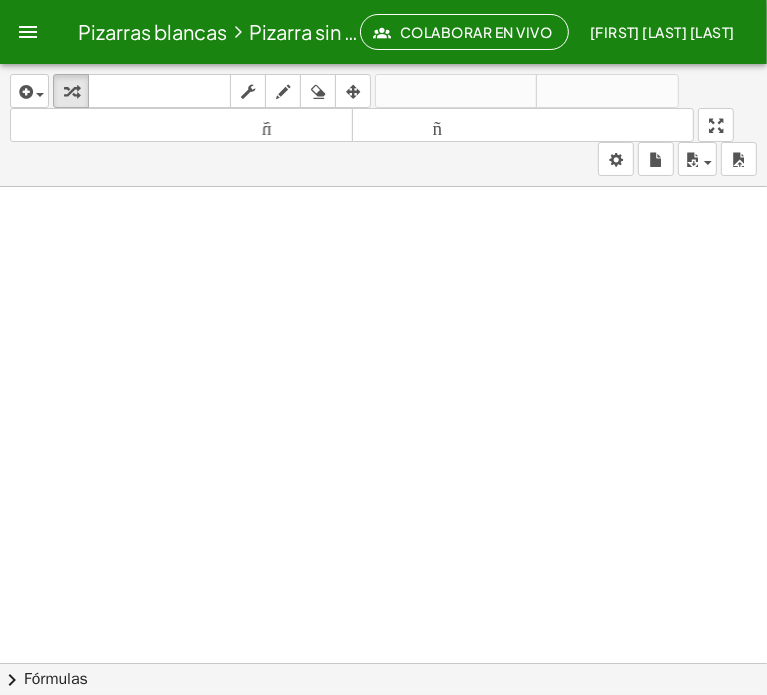 click at bounding box center [383, 722] 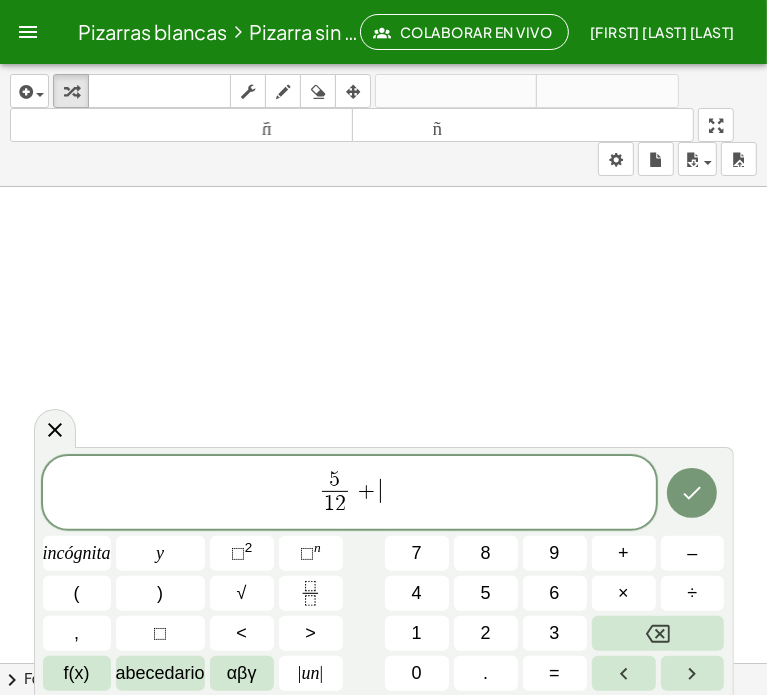 click on "5 1 2 ​ + ​" at bounding box center (349, 494) 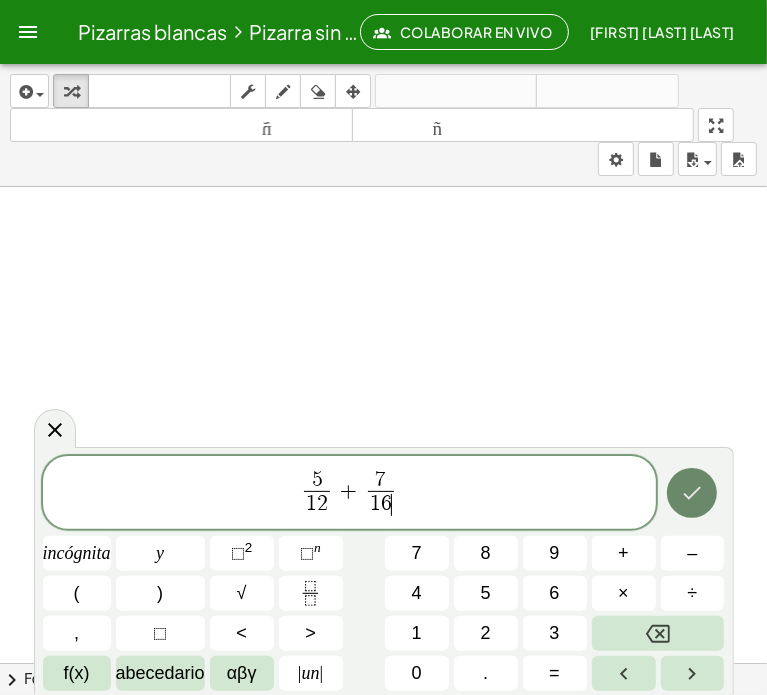 click 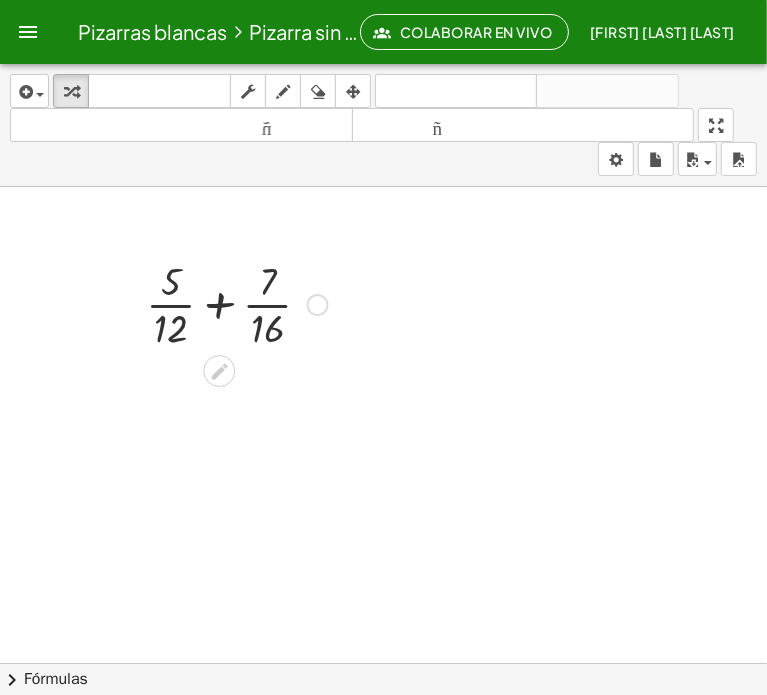 click at bounding box center [318, 305] 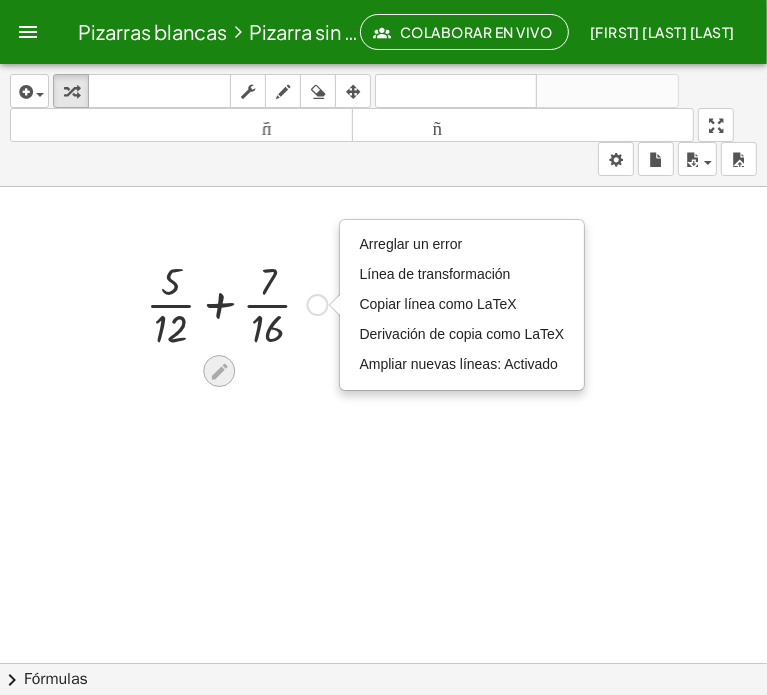 click 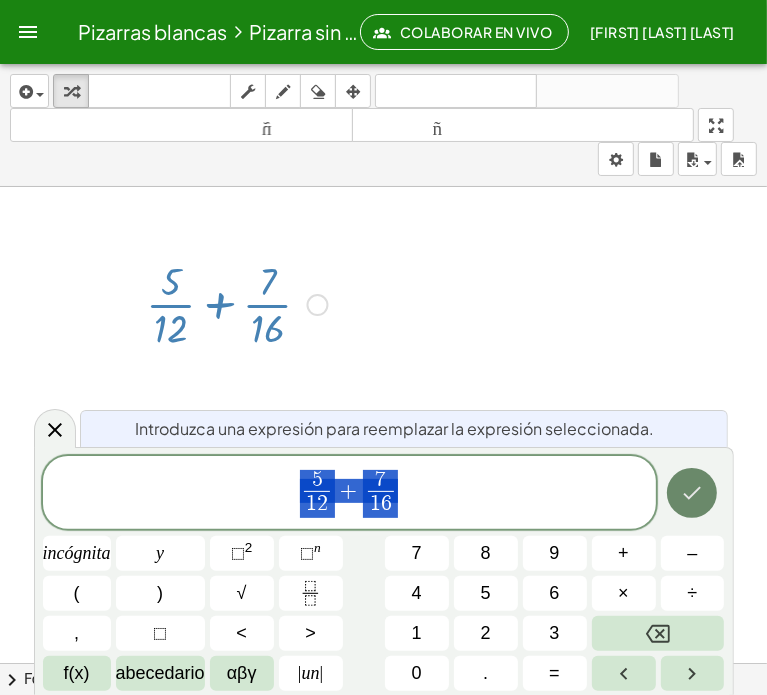 click 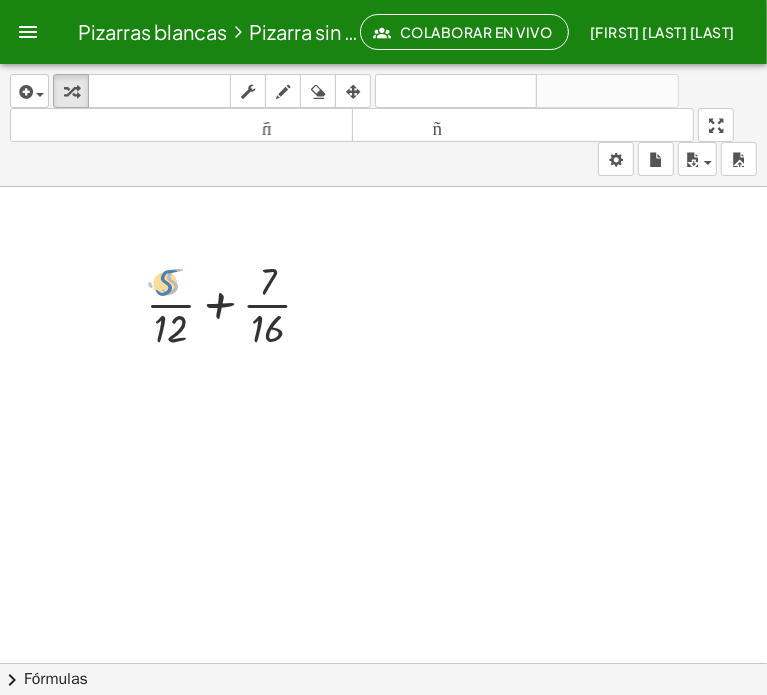 click at bounding box center [237, 303] 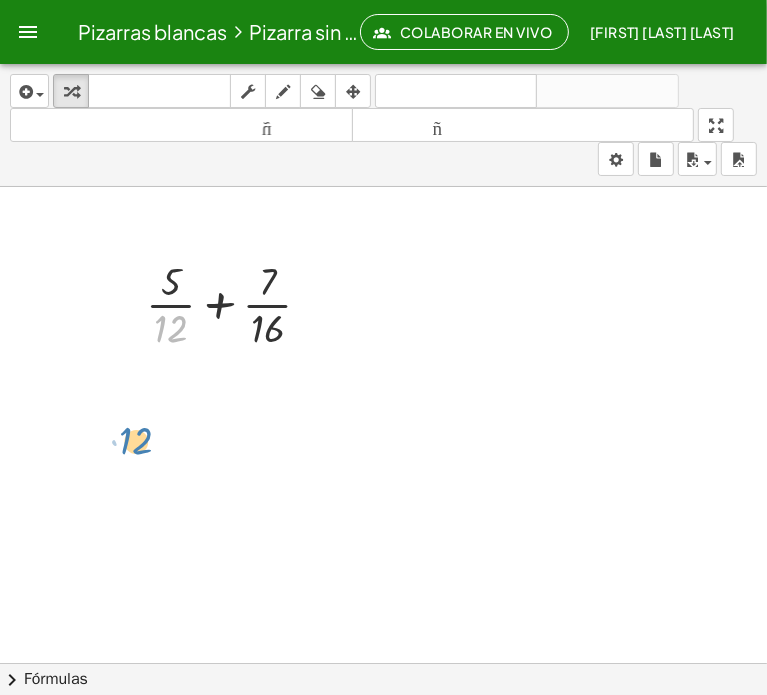 drag, startPoint x: 171, startPoint y: 326, endPoint x: 136, endPoint y: 439, distance: 118.29624 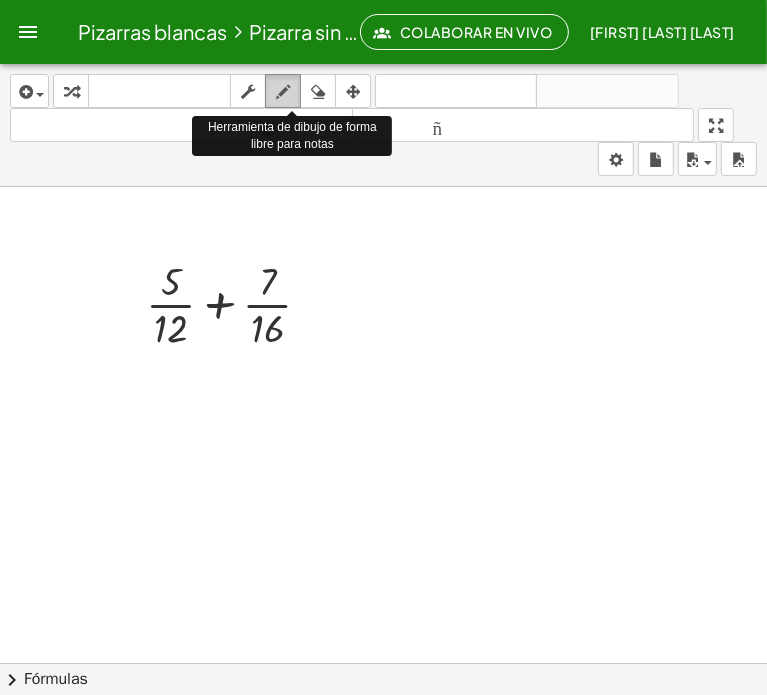 click at bounding box center [283, 92] 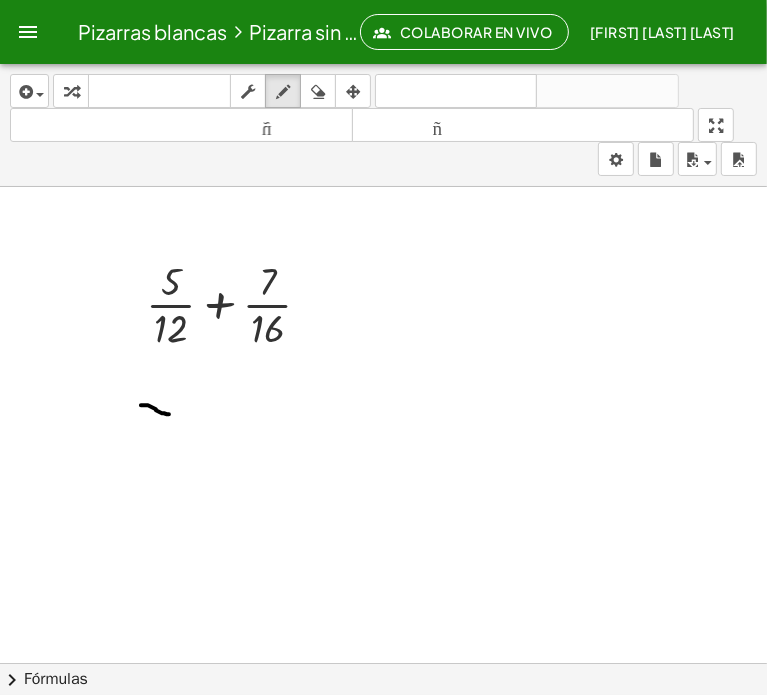 drag, startPoint x: 141, startPoint y: 404, endPoint x: 169, endPoint y: 413, distance: 29.410883 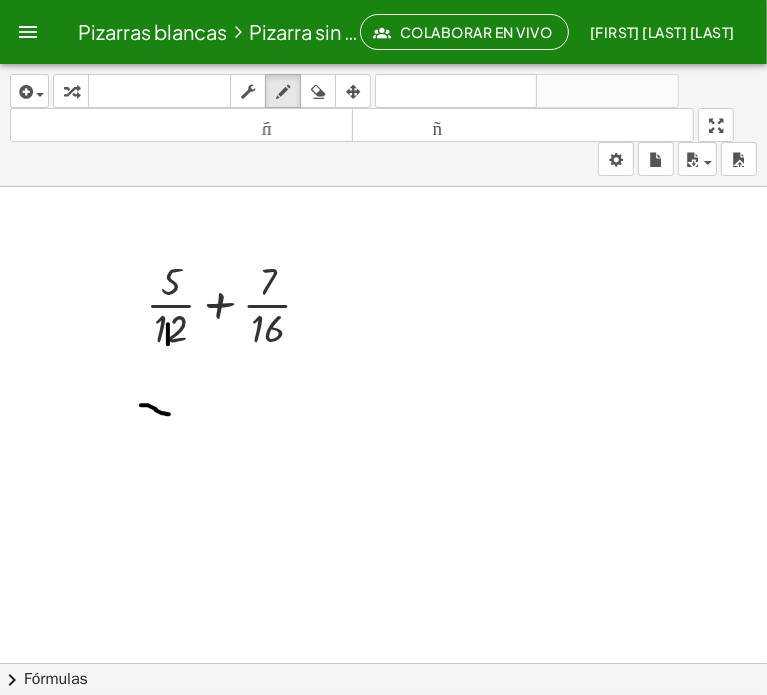 drag, startPoint x: 168, startPoint y: 323, endPoint x: 168, endPoint y: 343, distance: 20 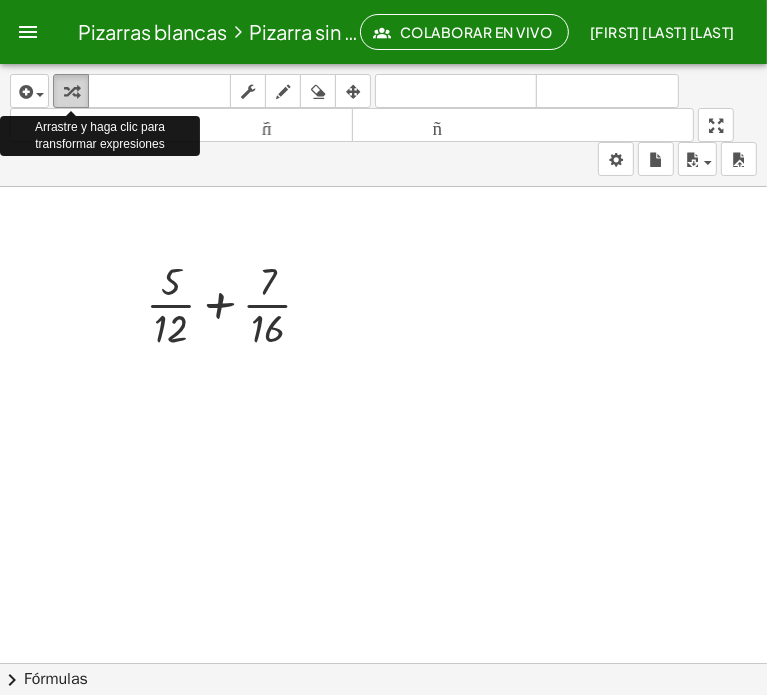 click at bounding box center [71, 92] 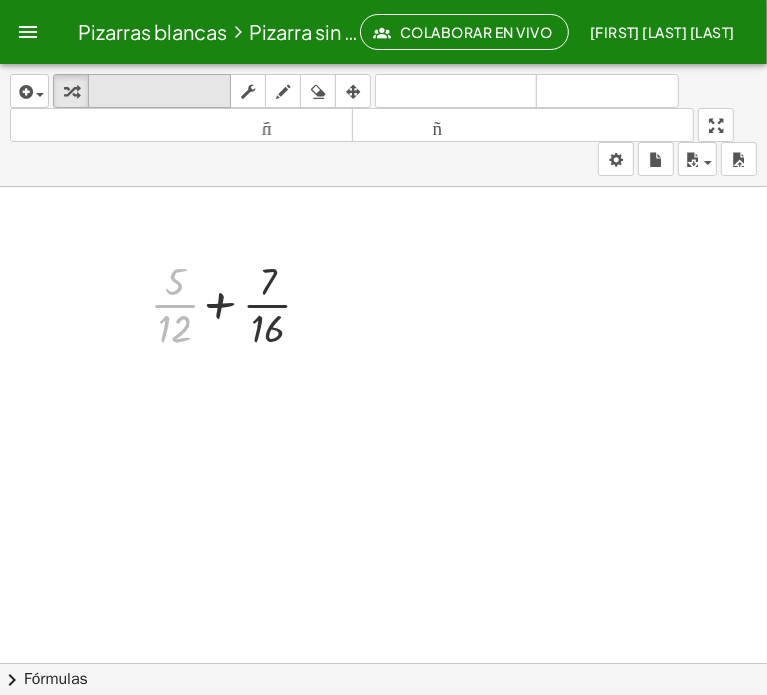 drag, startPoint x: 171, startPoint y: 279, endPoint x: 123, endPoint y: 91, distance: 194.03093 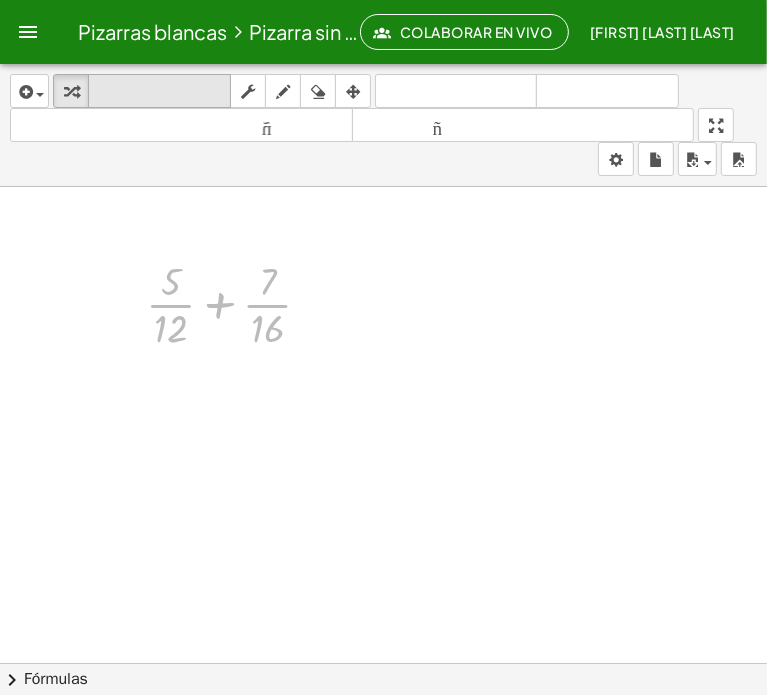 drag, startPoint x: 264, startPoint y: 304, endPoint x: 140, endPoint y: 87, distance: 249.93 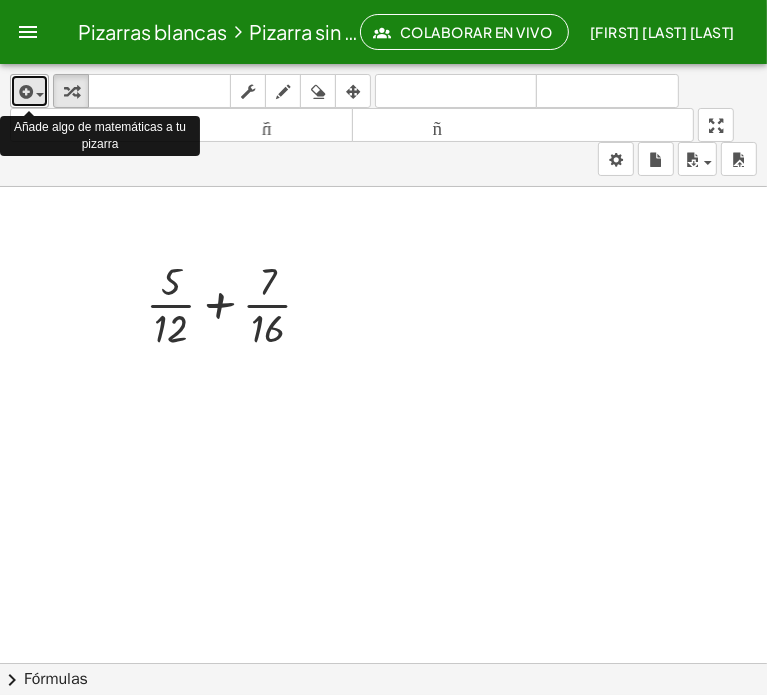 click at bounding box center (40, 95) 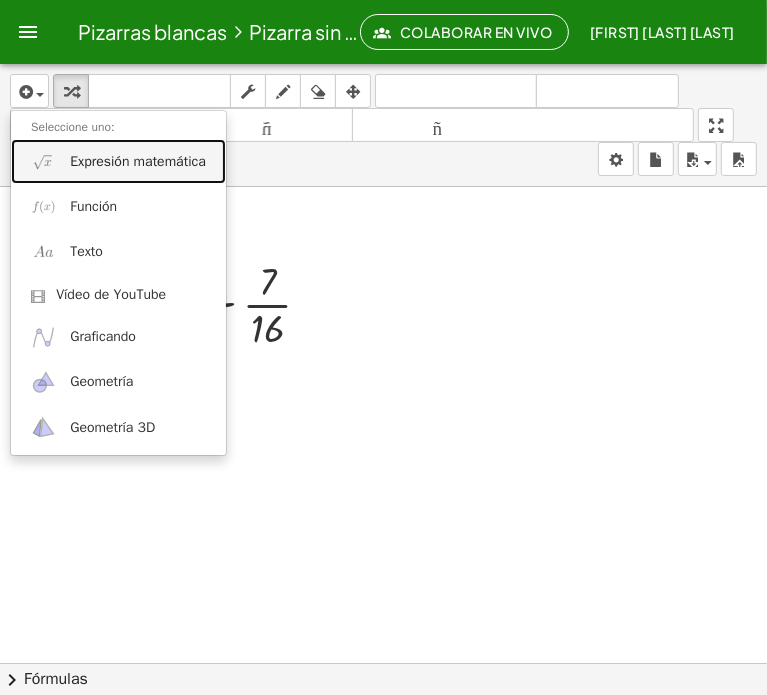 click on "Expresión matemática" at bounding box center (138, 161) 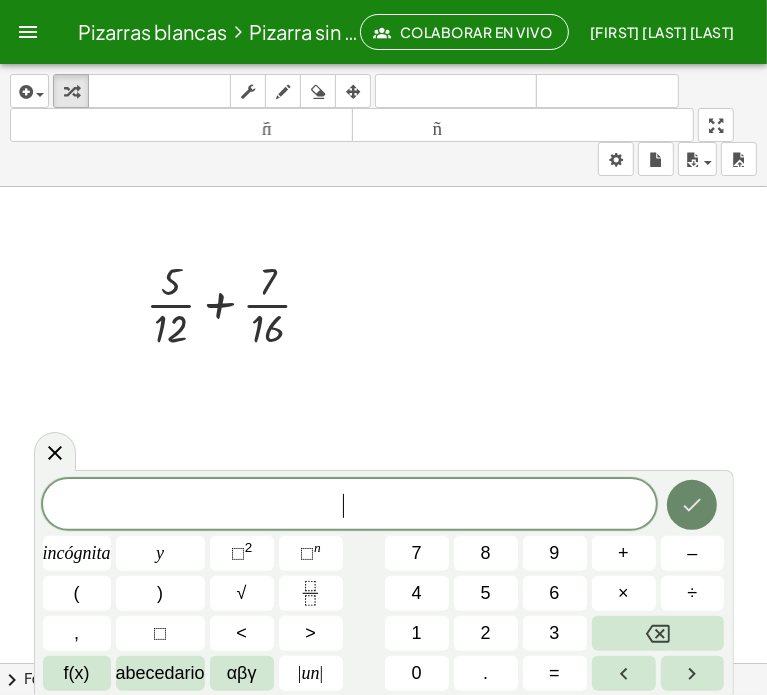 click 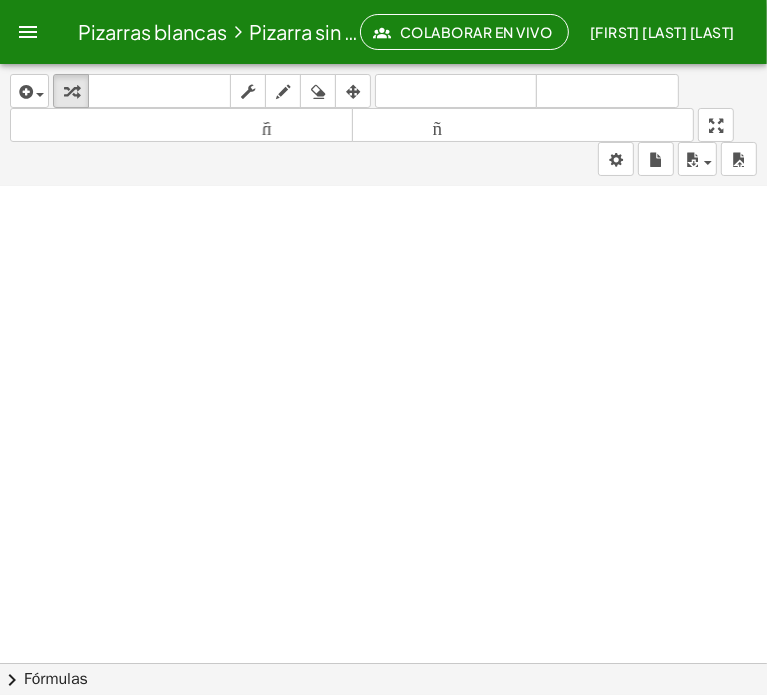 scroll, scrollTop: 0, scrollLeft: 0, axis: both 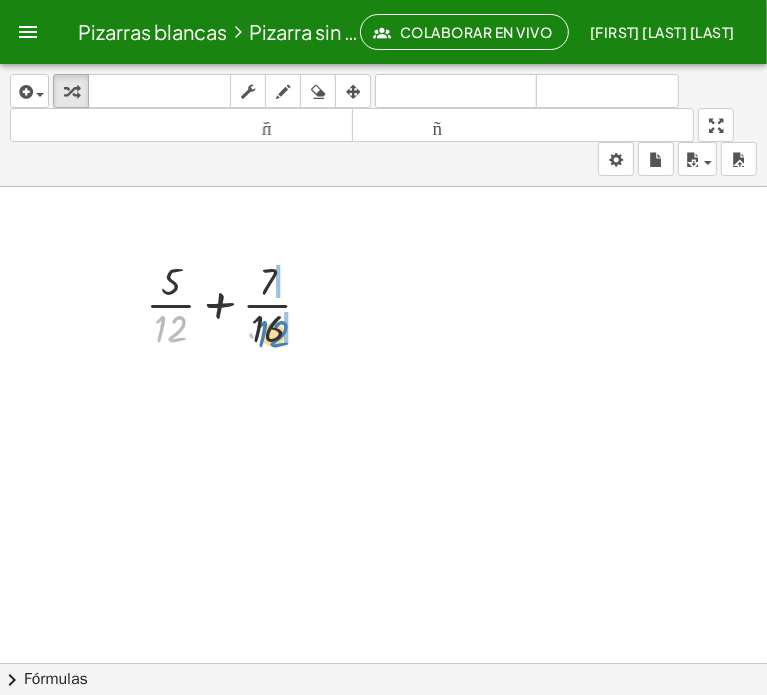 drag, startPoint x: 173, startPoint y: 328, endPoint x: 276, endPoint y: 333, distance: 103.121284 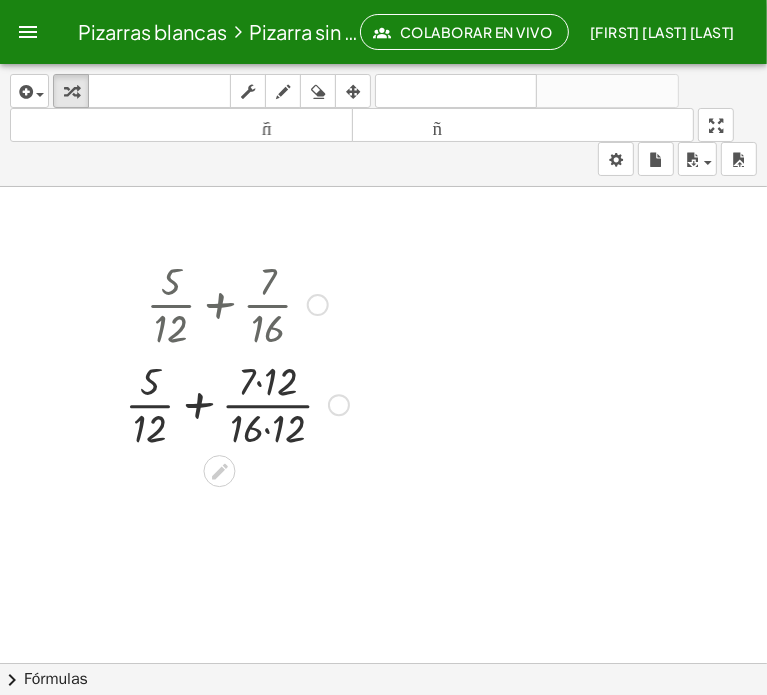 drag, startPoint x: 181, startPoint y: 323, endPoint x: 266, endPoint y: 280, distance: 95.257545 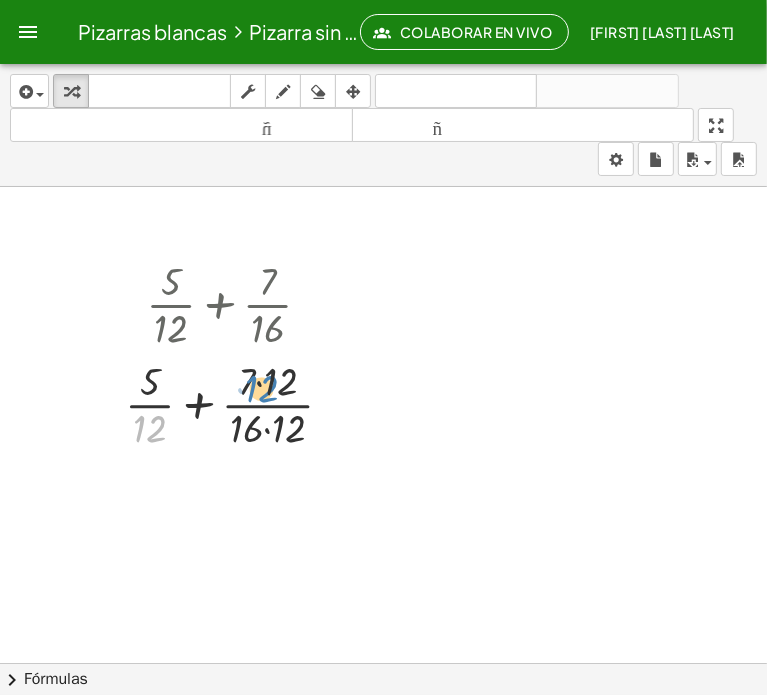 drag, startPoint x: 162, startPoint y: 425, endPoint x: 274, endPoint y: 385, distance: 118.92855 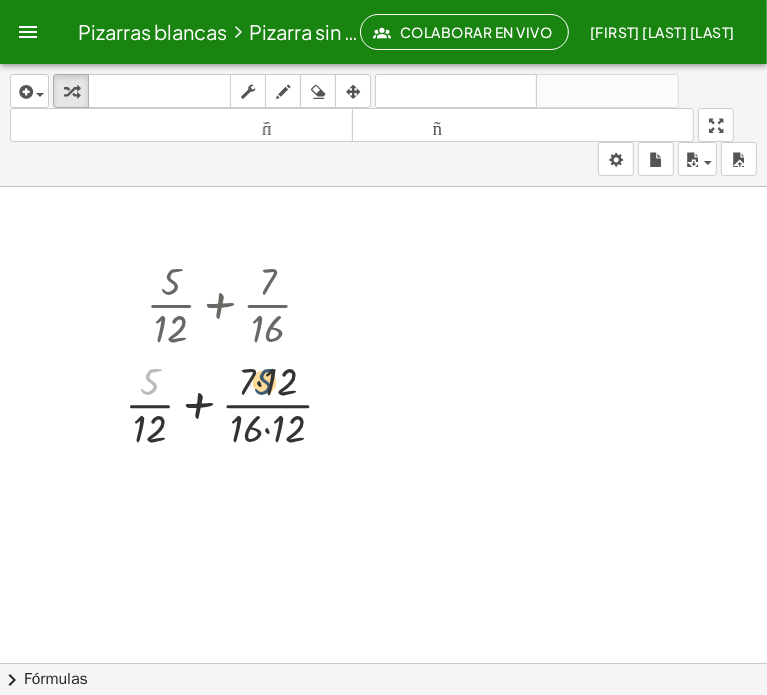 drag, startPoint x: 154, startPoint y: 377, endPoint x: 272, endPoint y: 377, distance: 118 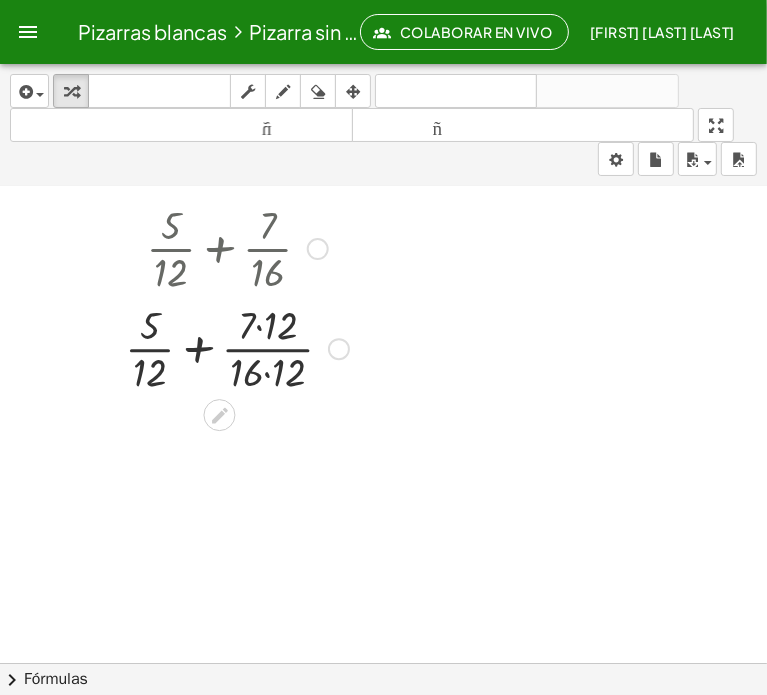 scroll, scrollTop: 72, scrollLeft: 0, axis: vertical 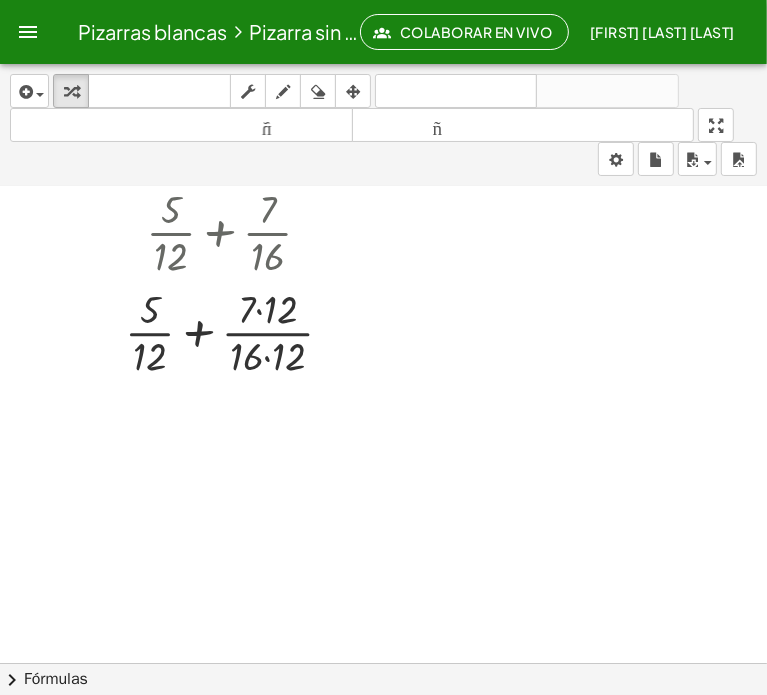 click at bounding box center [383, 592] 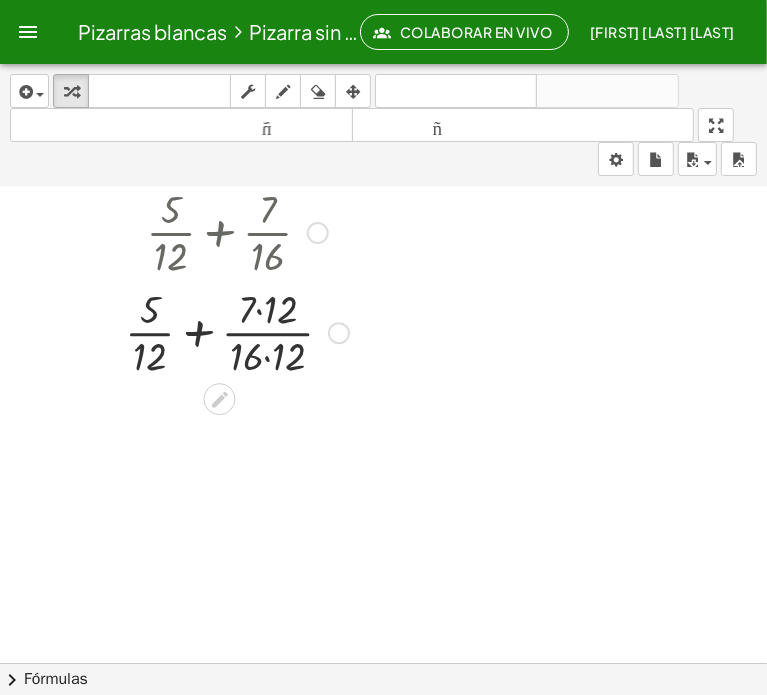 click 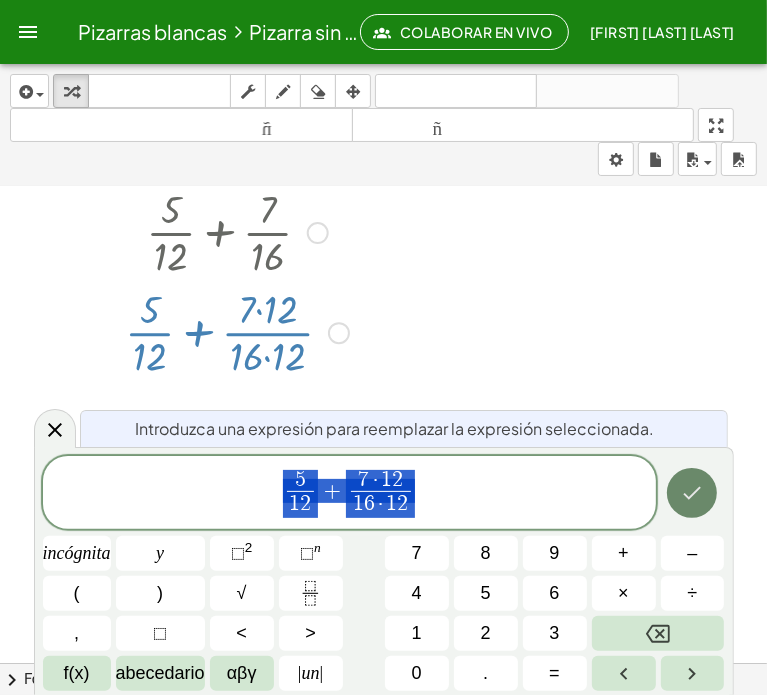 click 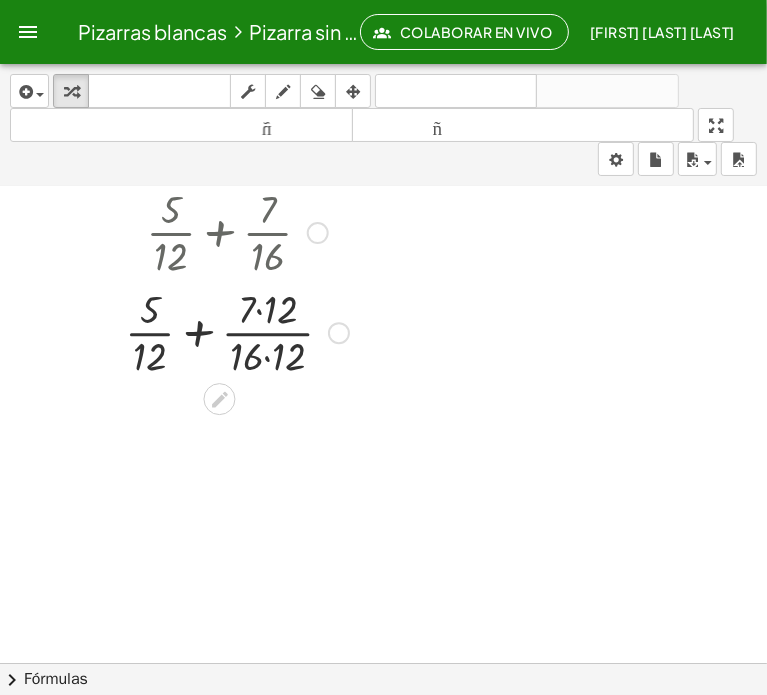 click at bounding box center [339, 333] 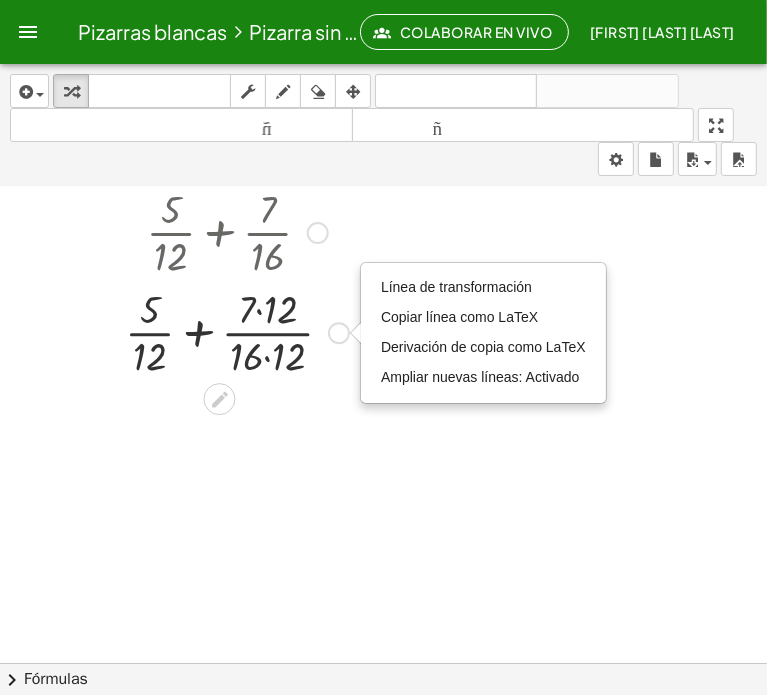 click at bounding box center [237, 231] 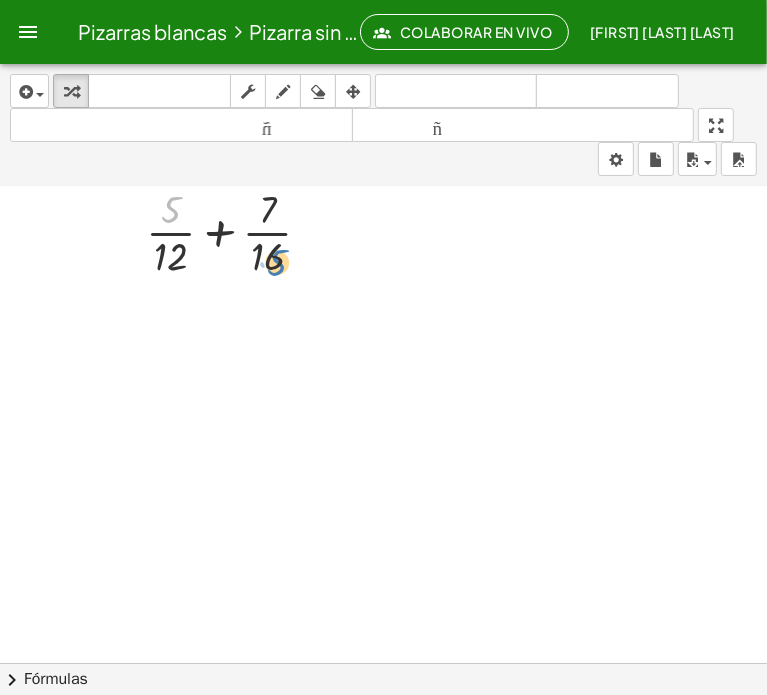 drag, startPoint x: 164, startPoint y: 205, endPoint x: 271, endPoint y: 258, distance: 119.40687 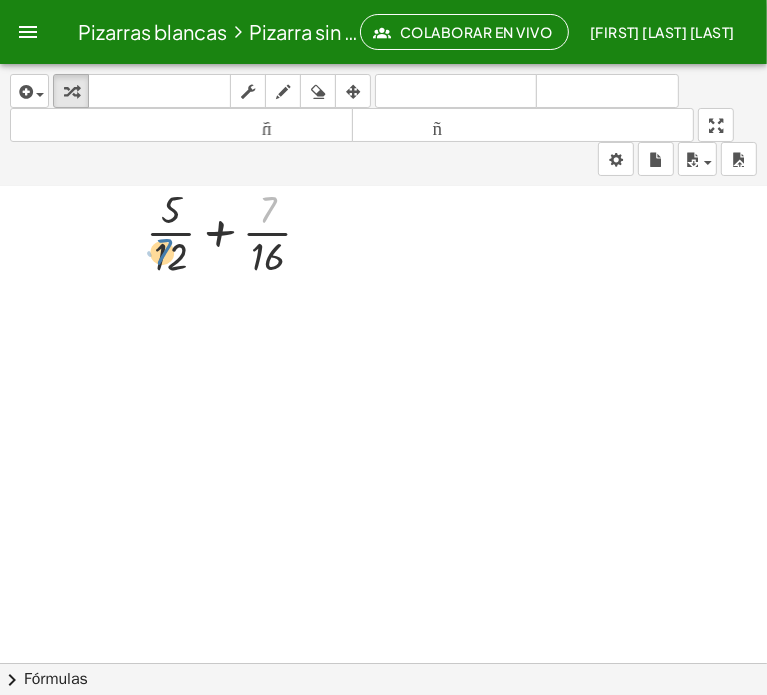 drag, startPoint x: 269, startPoint y: 215, endPoint x: 164, endPoint y: 259, distance: 113.84639 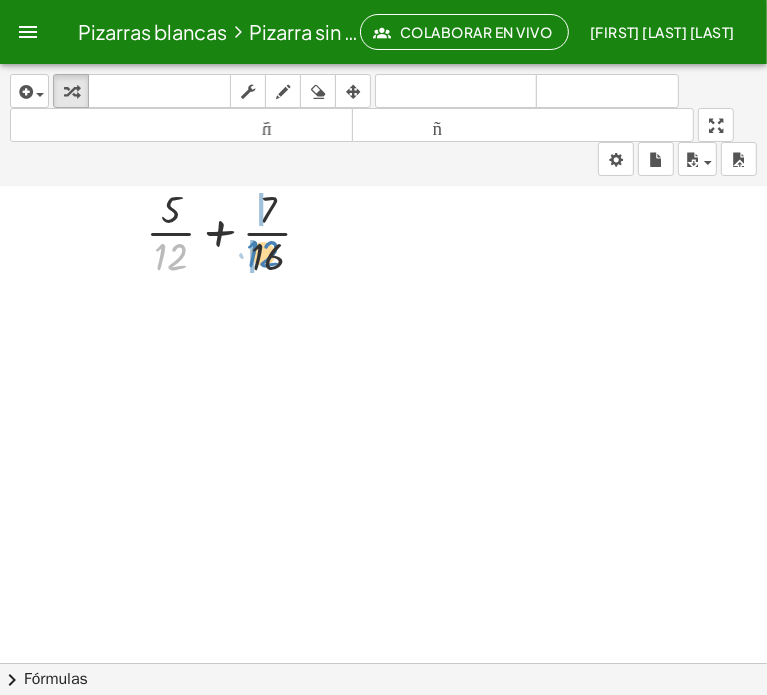 drag, startPoint x: 172, startPoint y: 255, endPoint x: 264, endPoint y: 252, distance: 92.0489 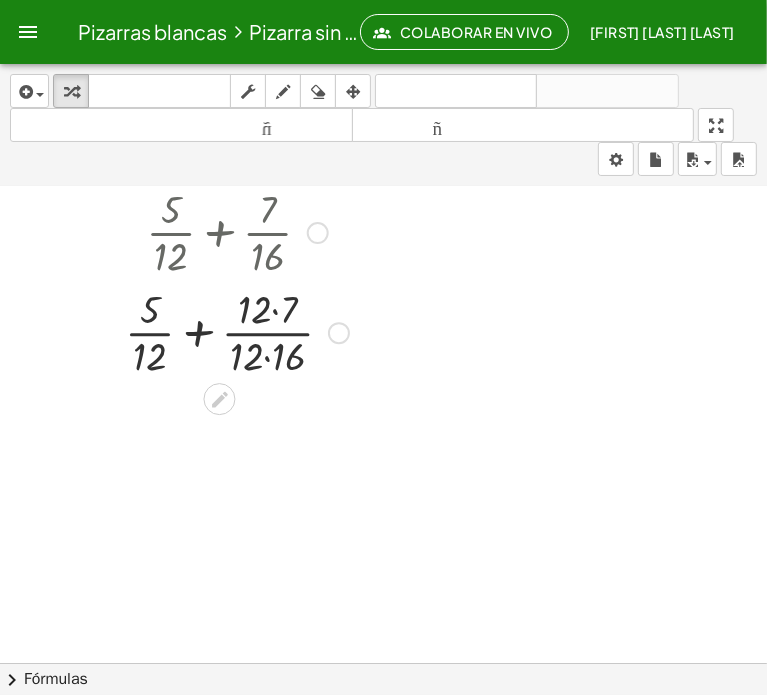 drag, startPoint x: 263, startPoint y: 255, endPoint x: 164, endPoint y: 220, distance: 105.00476 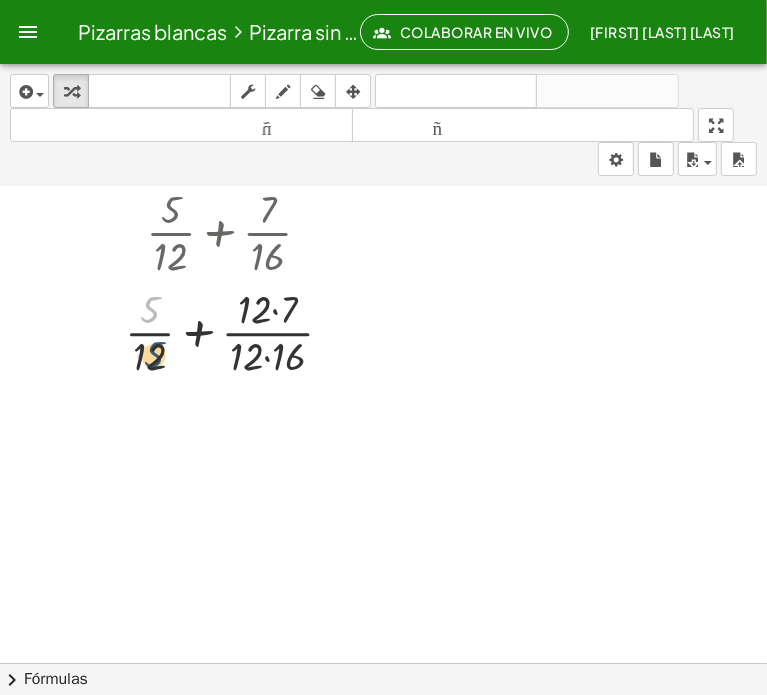 drag, startPoint x: 152, startPoint y: 311, endPoint x: 156, endPoint y: 358, distance: 47.169907 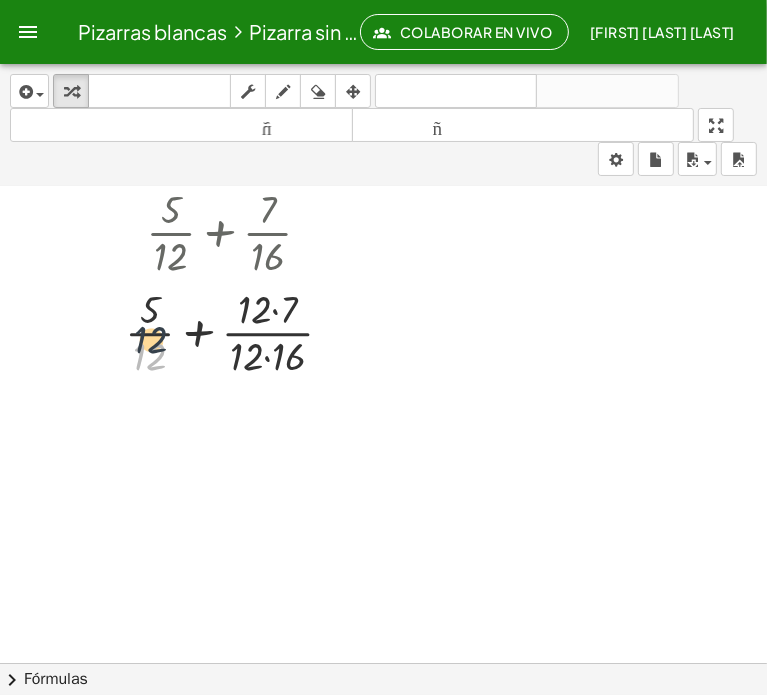 drag, startPoint x: 154, startPoint y: 355, endPoint x: 154, endPoint y: 323, distance: 32 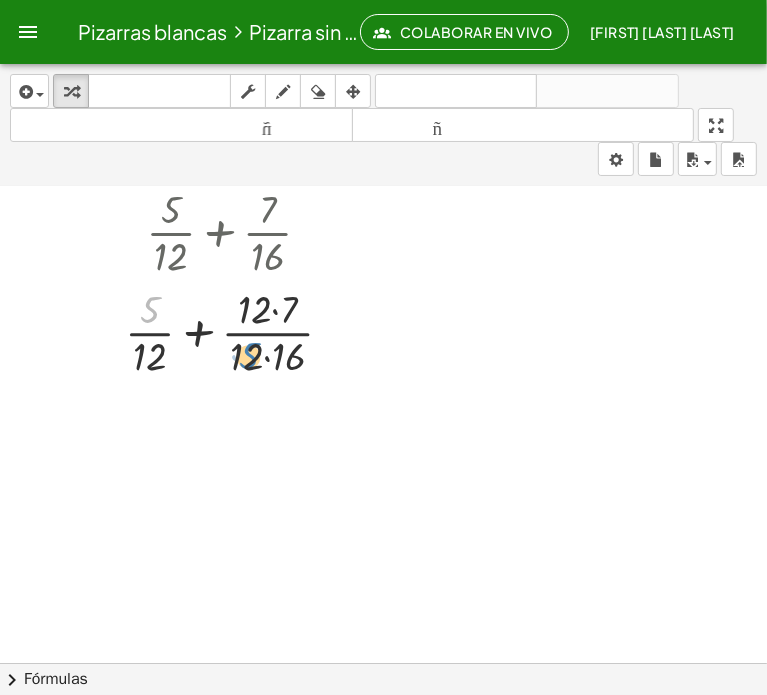 drag, startPoint x: 153, startPoint y: 308, endPoint x: 252, endPoint y: 355, distance: 109.59015 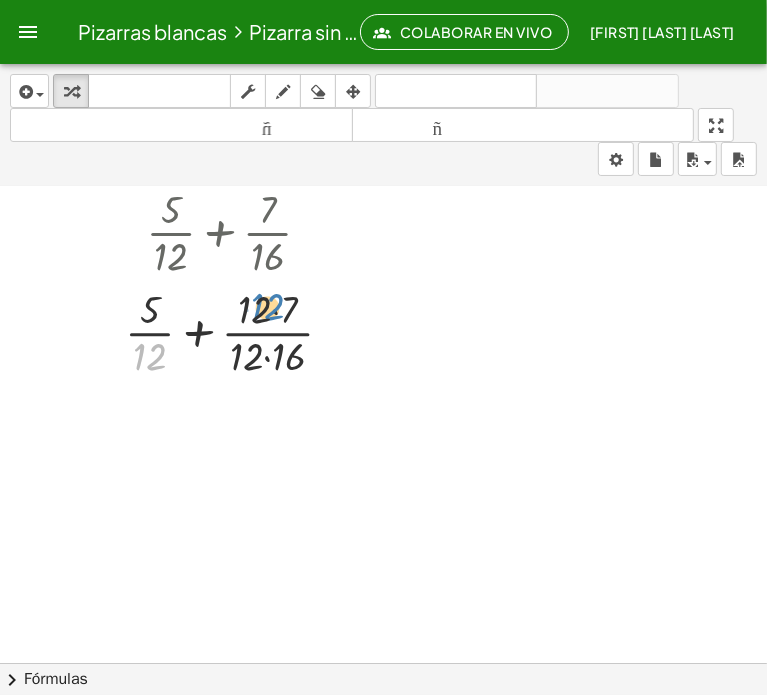 drag, startPoint x: 164, startPoint y: 349, endPoint x: 283, endPoint y: 299, distance: 129.0775 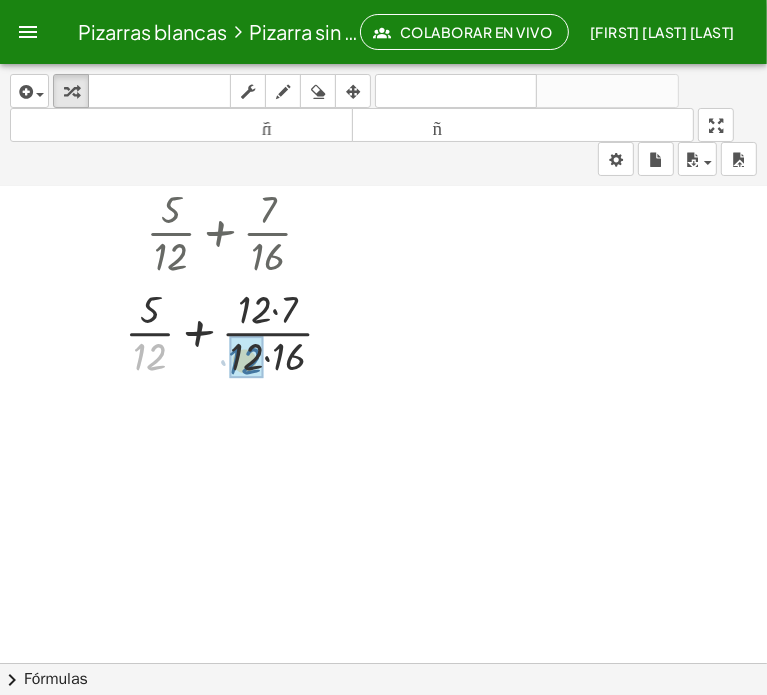 drag, startPoint x: 156, startPoint y: 355, endPoint x: 252, endPoint y: 359, distance: 96.0833 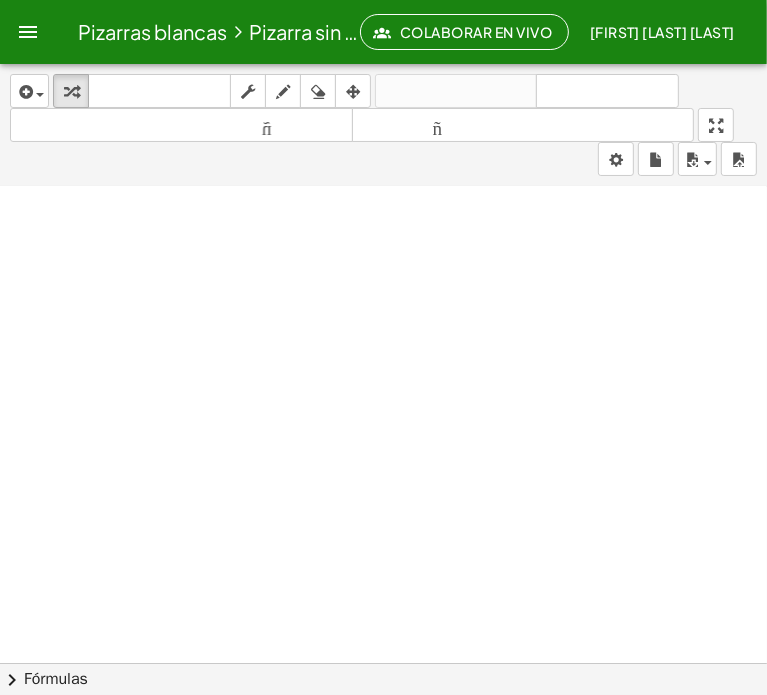 click at bounding box center (383, 592) 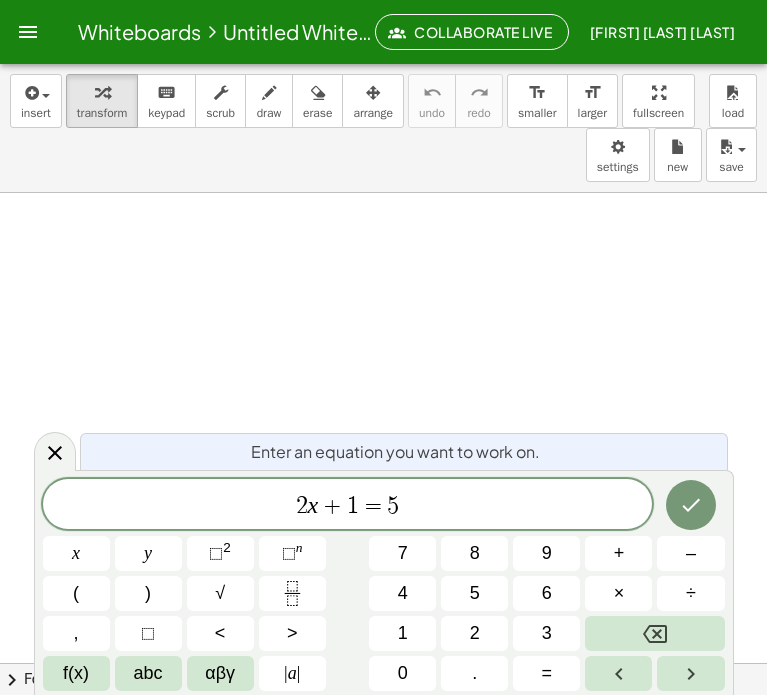 scroll, scrollTop: 0, scrollLeft: 0, axis: both 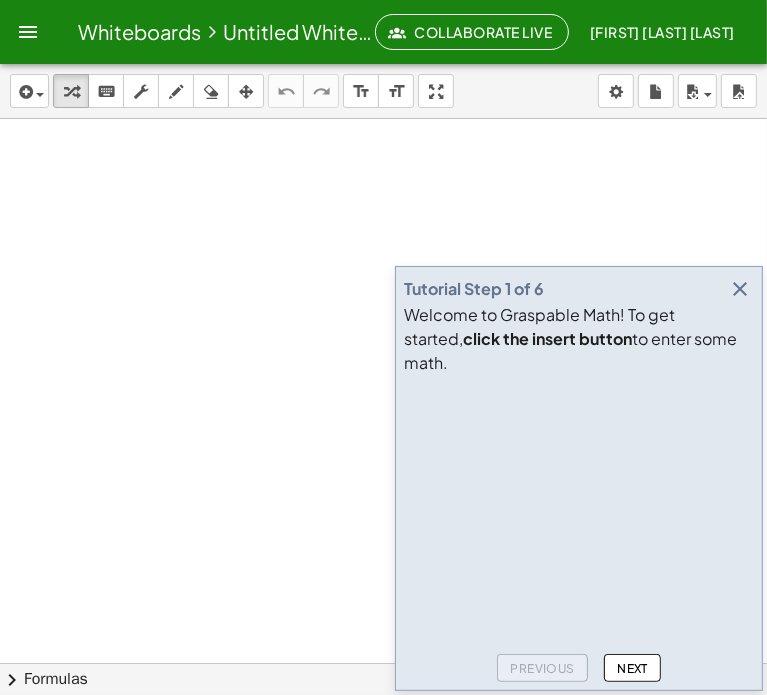 click at bounding box center [740, 289] 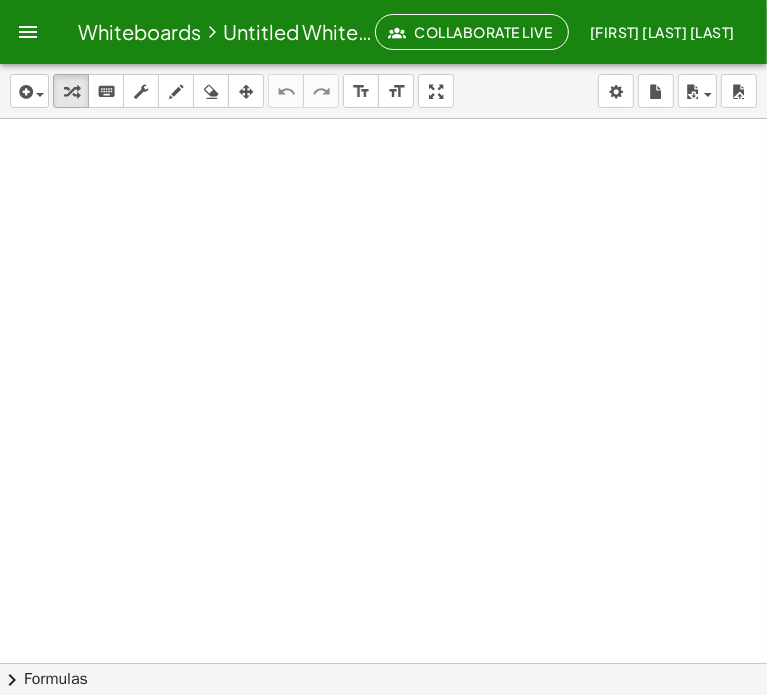 click at bounding box center [383, 663] 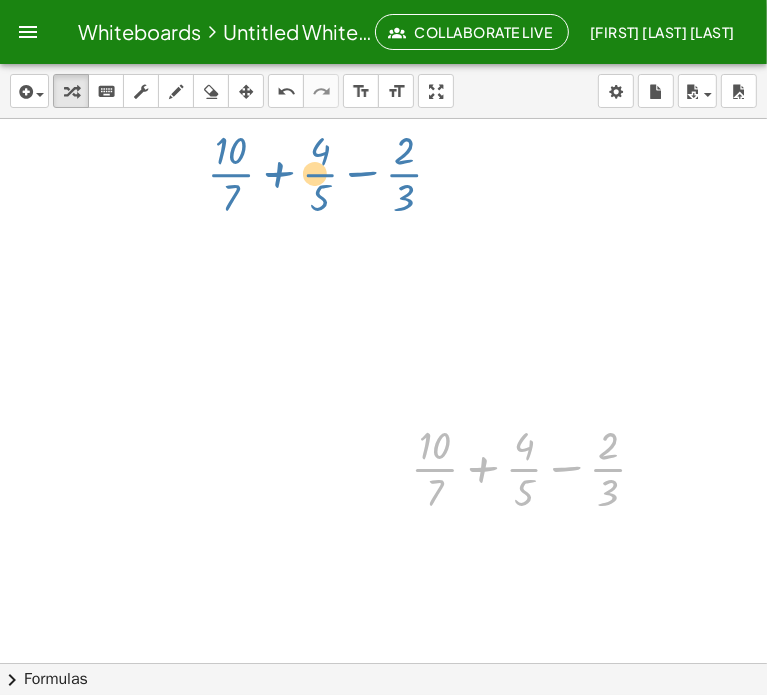 drag, startPoint x: 516, startPoint y: 462, endPoint x: 312, endPoint y: 168, distance: 357.84354 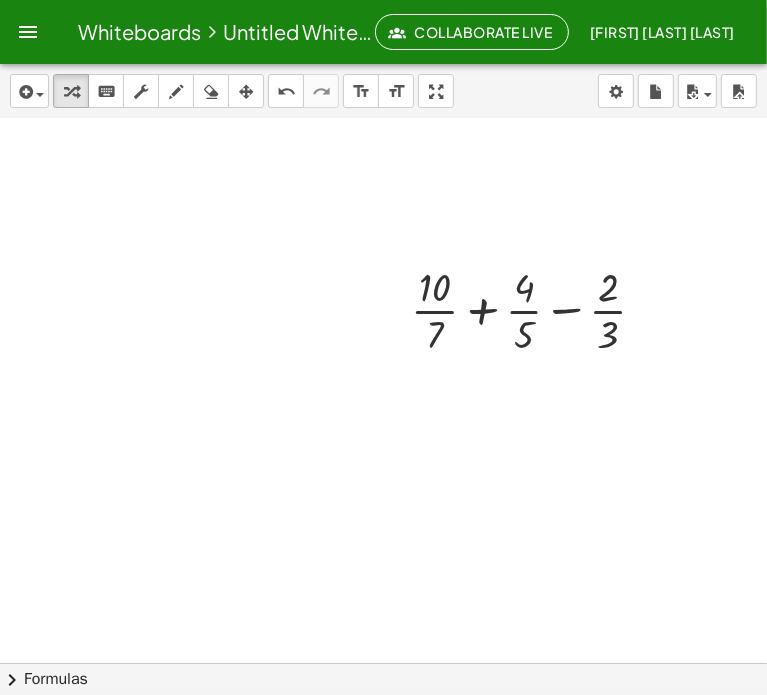 scroll, scrollTop: 174, scrollLeft: 0, axis: vertical 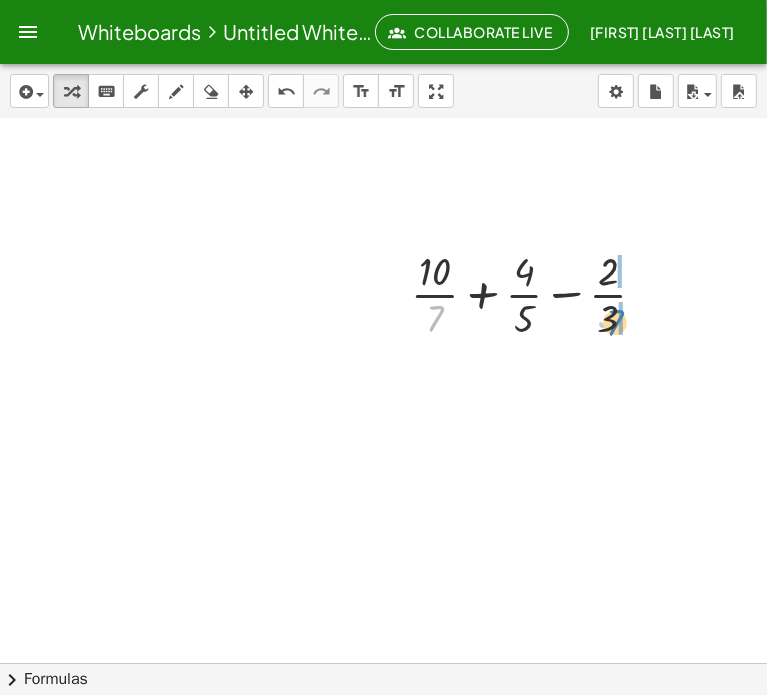 drag, startPoint x: 432, startPoint y: 312, endPoint x: 612, endPoint y: 316, distance: 180.04443 